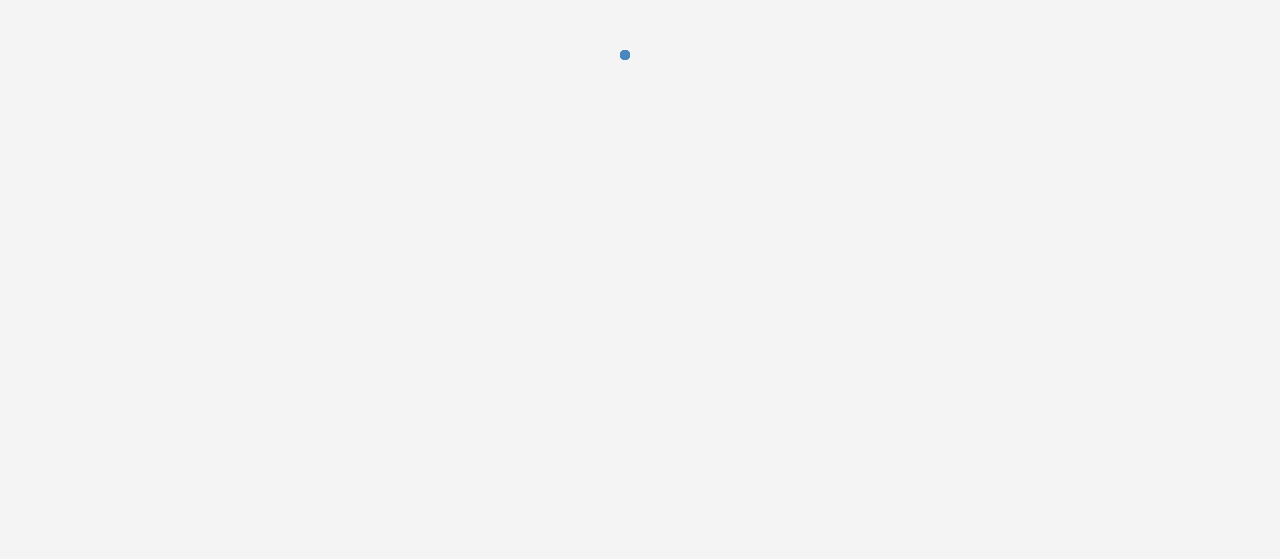 scroll, scrollTop: 0, scrollLeft: 0, axis: both 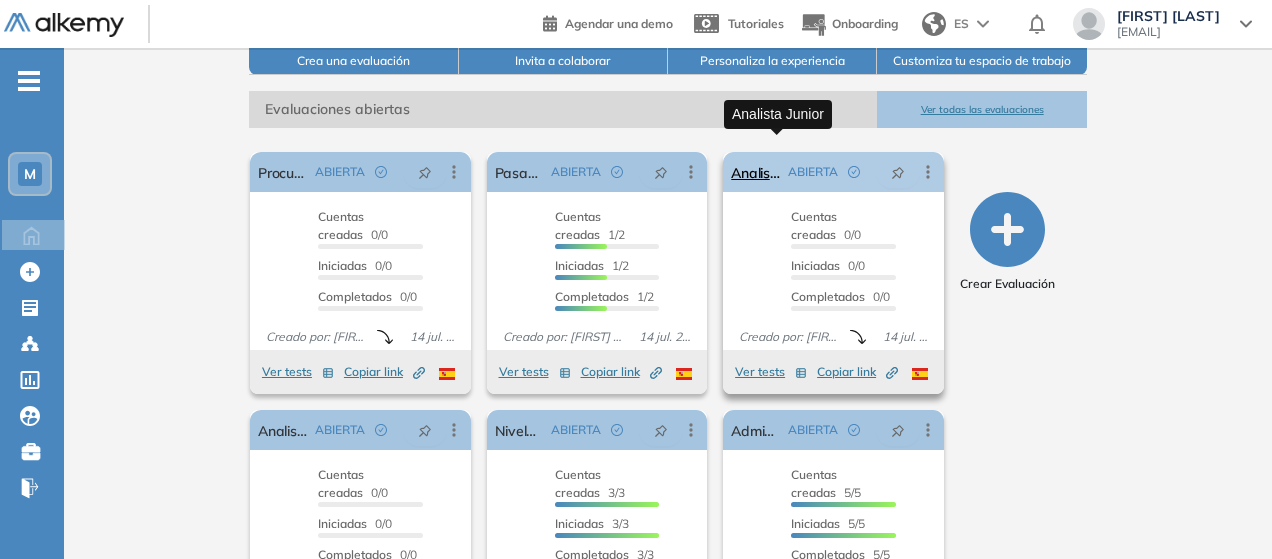 click on "Analista Junior" at bounding box center (755, 172) 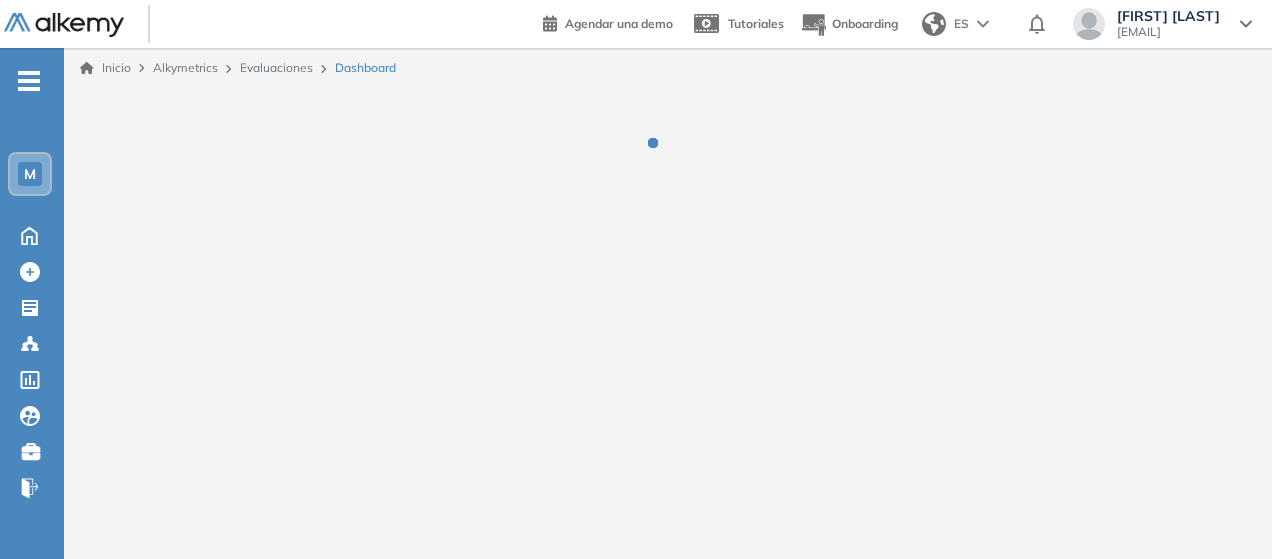scroll, scrollTop: 0, scrollLeft: 0, axis: both 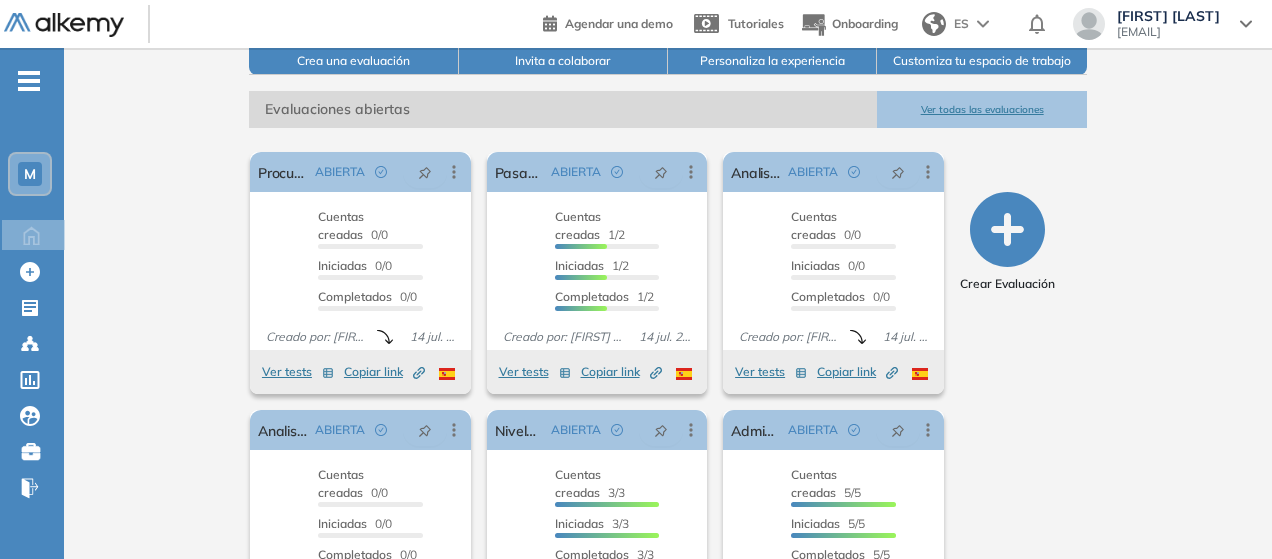 click on "Ver todas las evaluaciones" at bounding box center [981, 109] 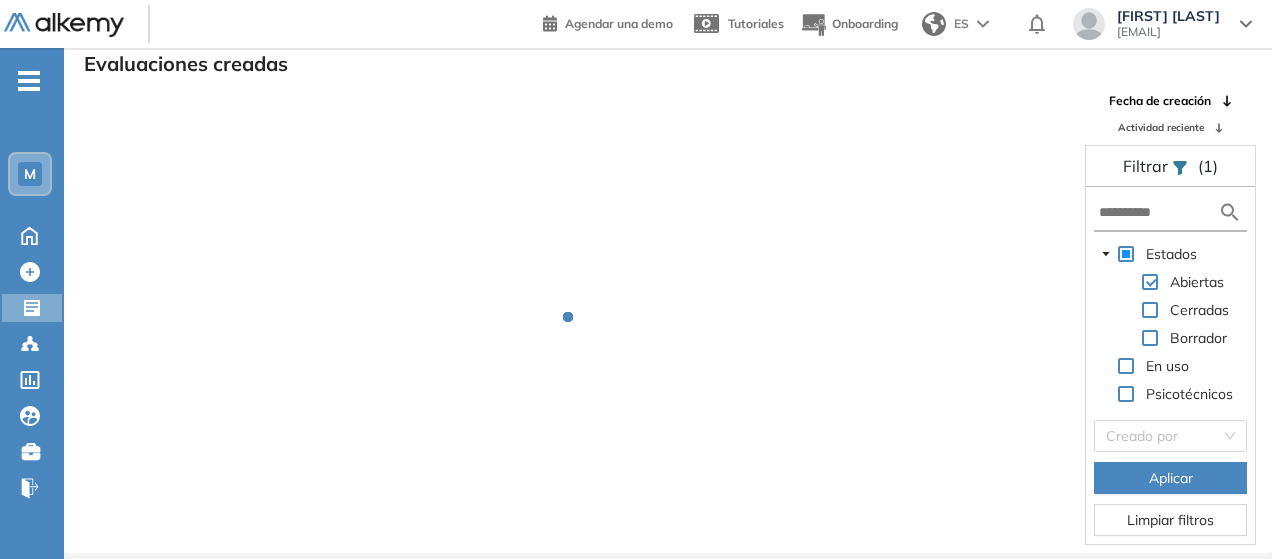 scroll, scrollTop: 48, scrollLeft: 0, axis: vertical 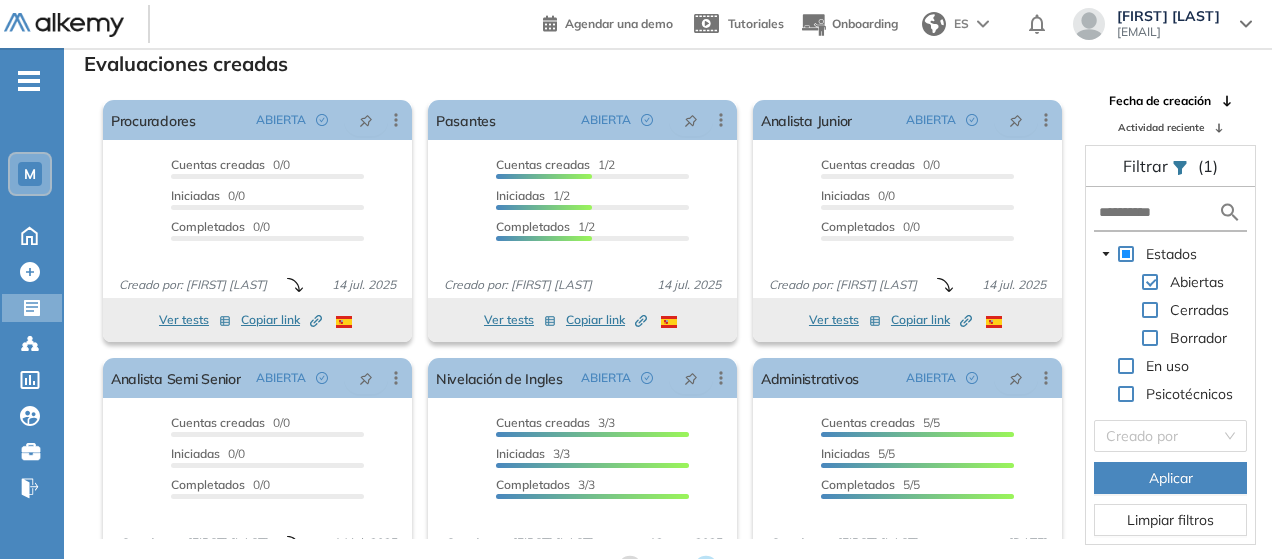 click on "Actividad reciente" at bounding box center [1161, 127] 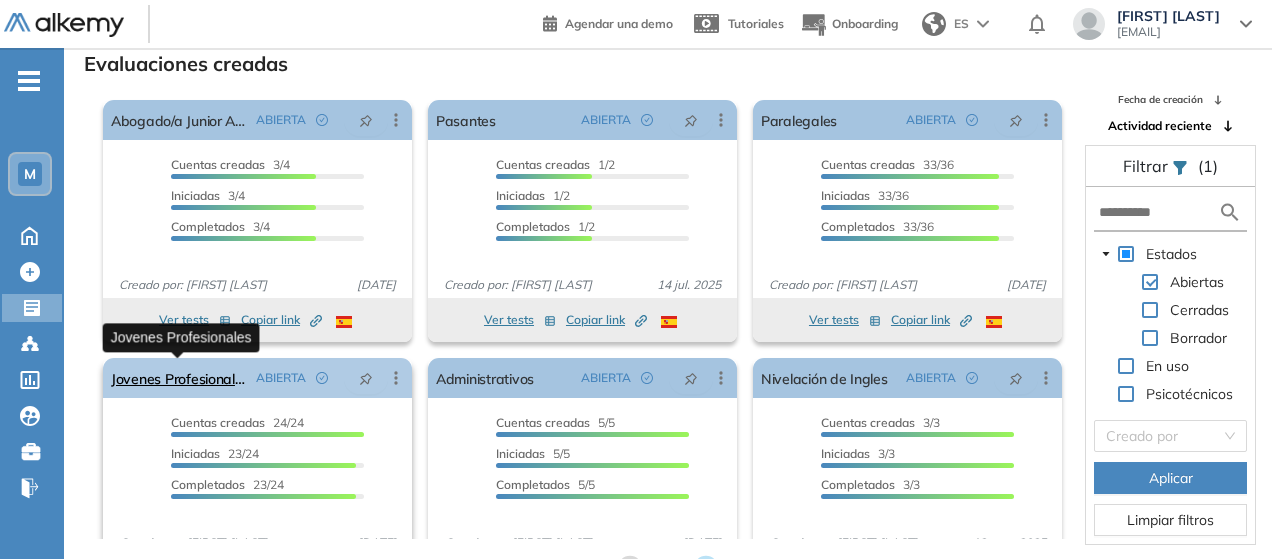 click on "Jovenes Profesionales" at bounding box center (179, 378) 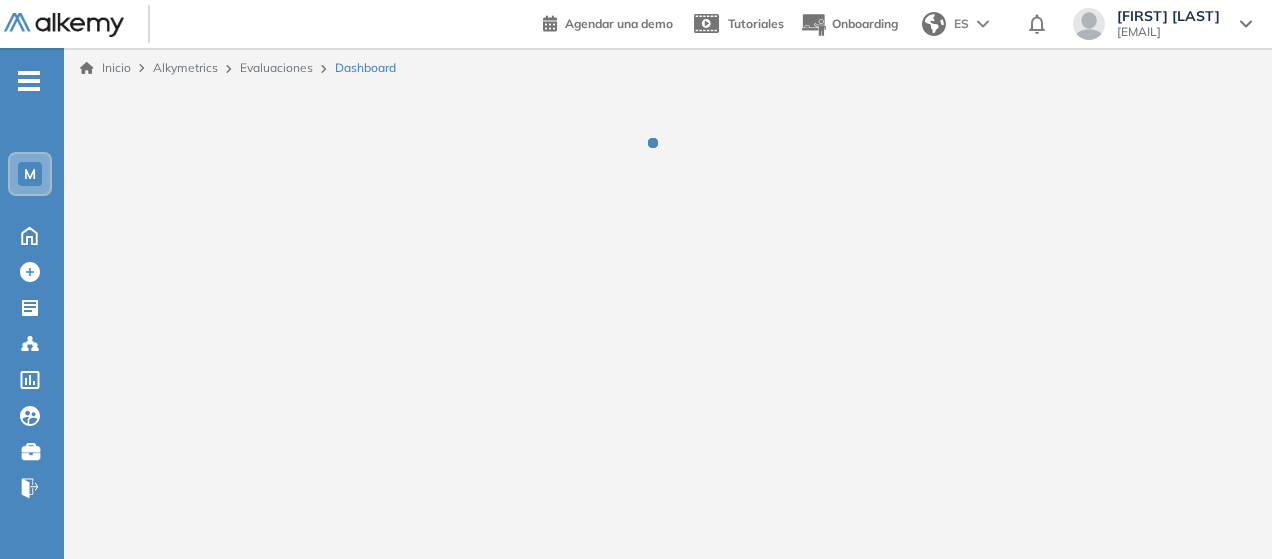 scroll, scrollTop: 0, scrollLeft: 0, axis: both 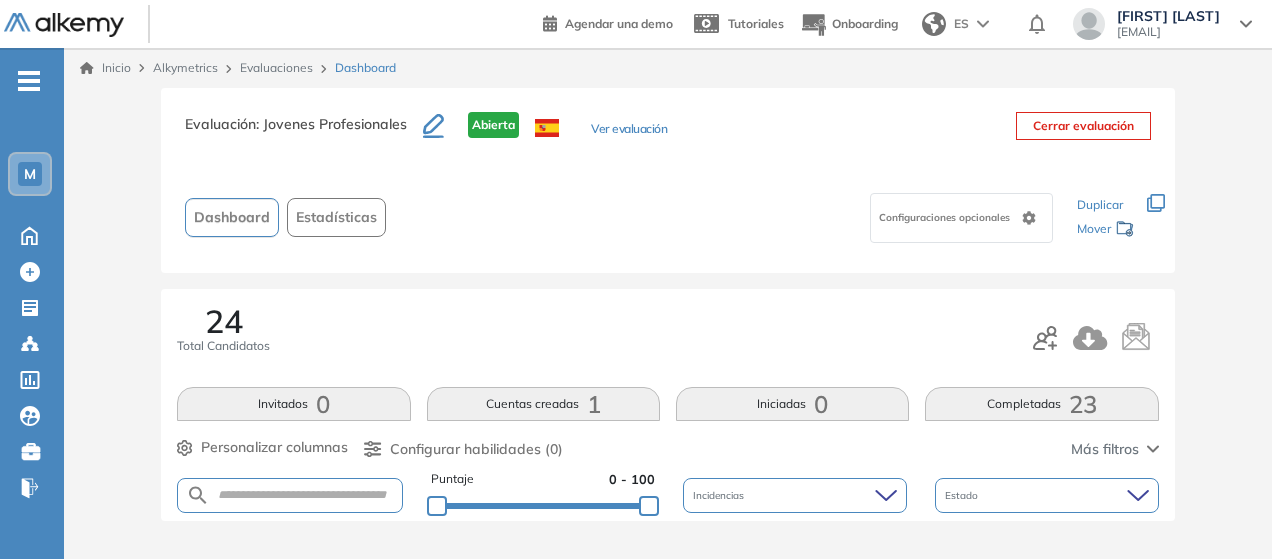 drag, startPoint x: 1061, startPoint y: 391, endPoint x: 913, endPoint y: 317, distance: 165.46902 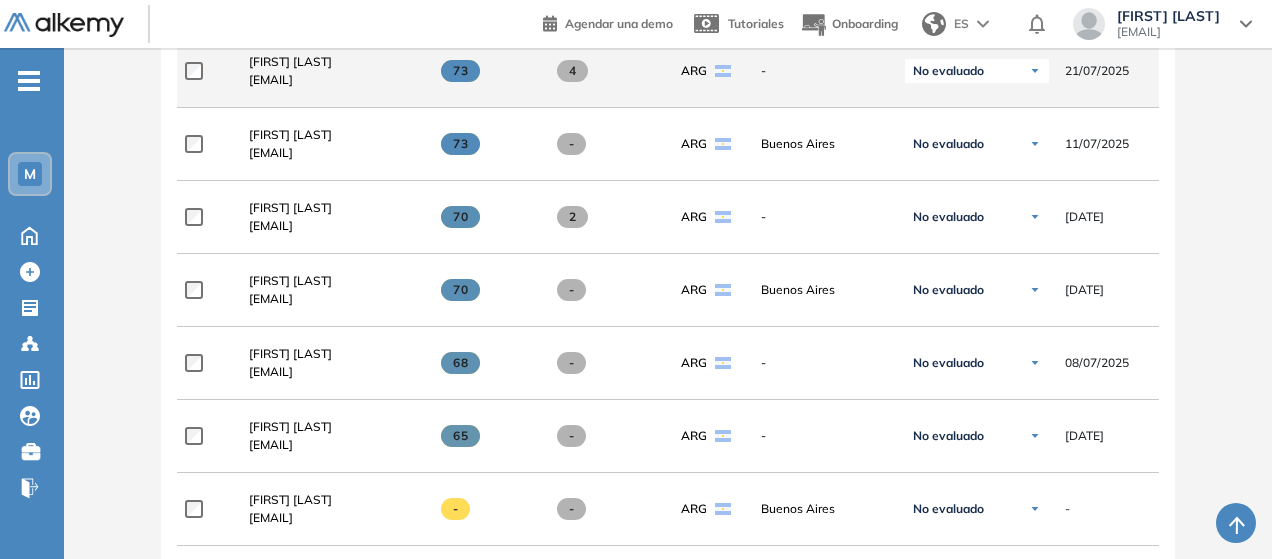 scroll, scrollTop: 1899, scrollLeft: 0, axis: vertical 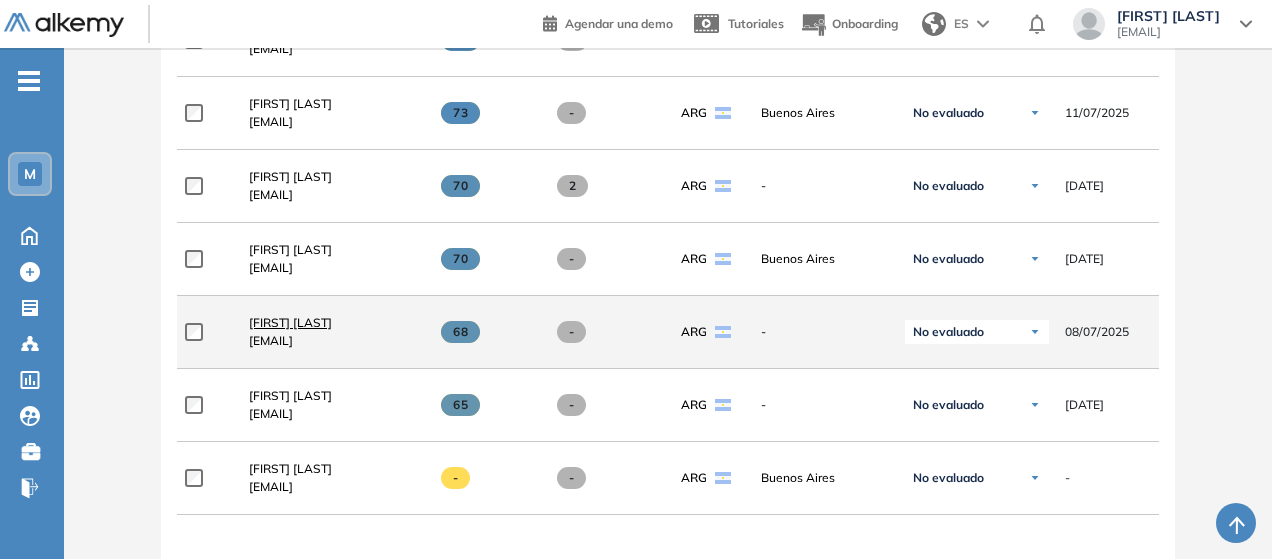 click on "Pili Lopez Spada" at bounding box center (290, 322) 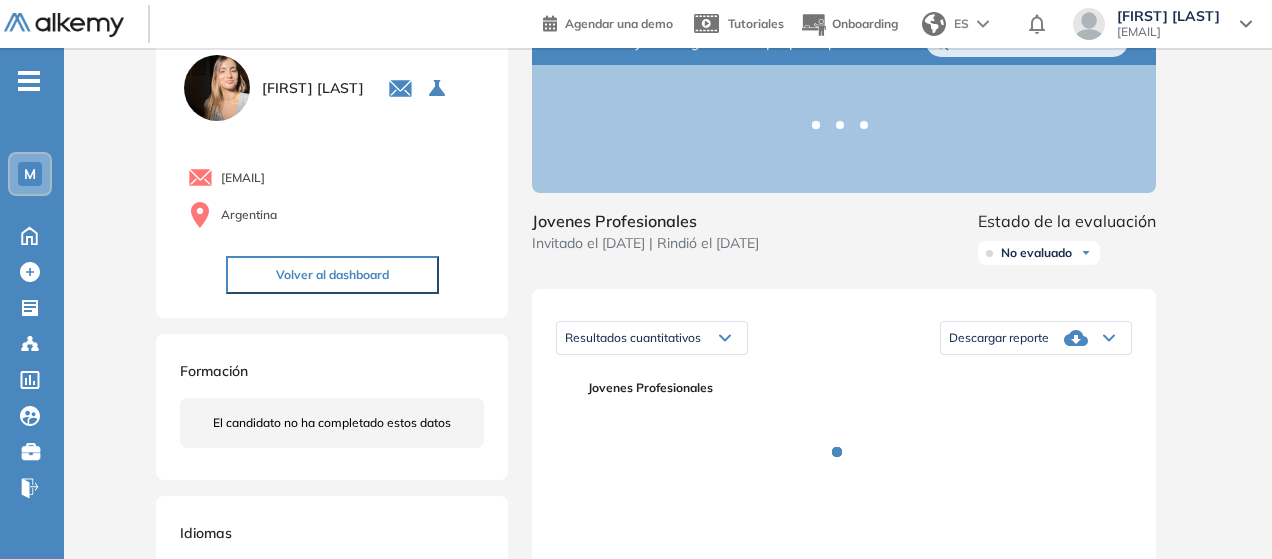 scroll, scrollTop: 100, scrollLeft: 0, axis: vertical 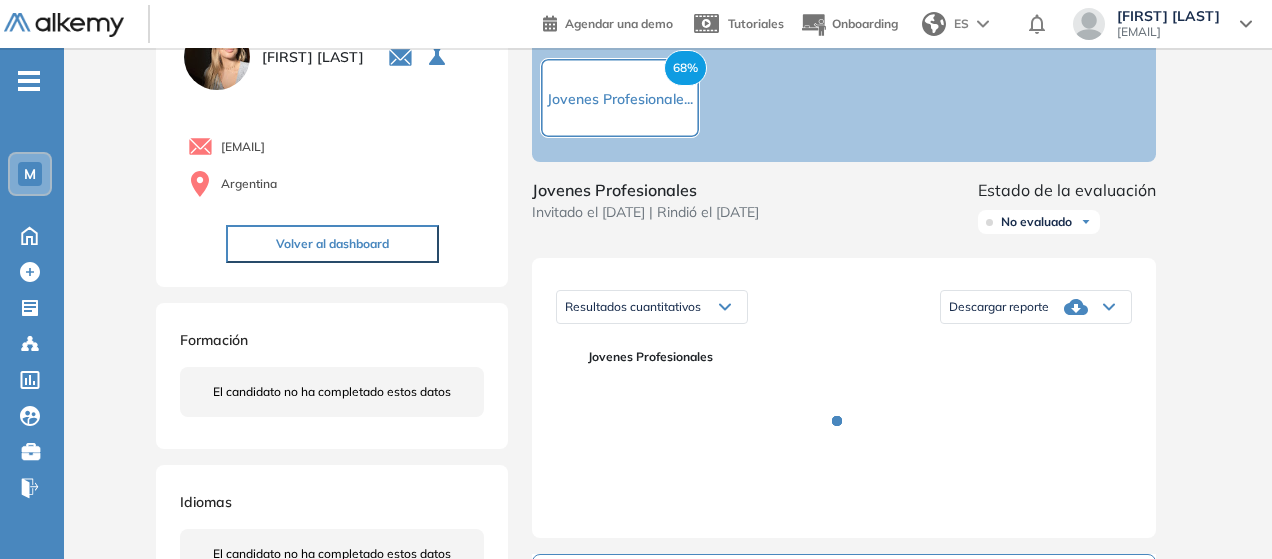 click 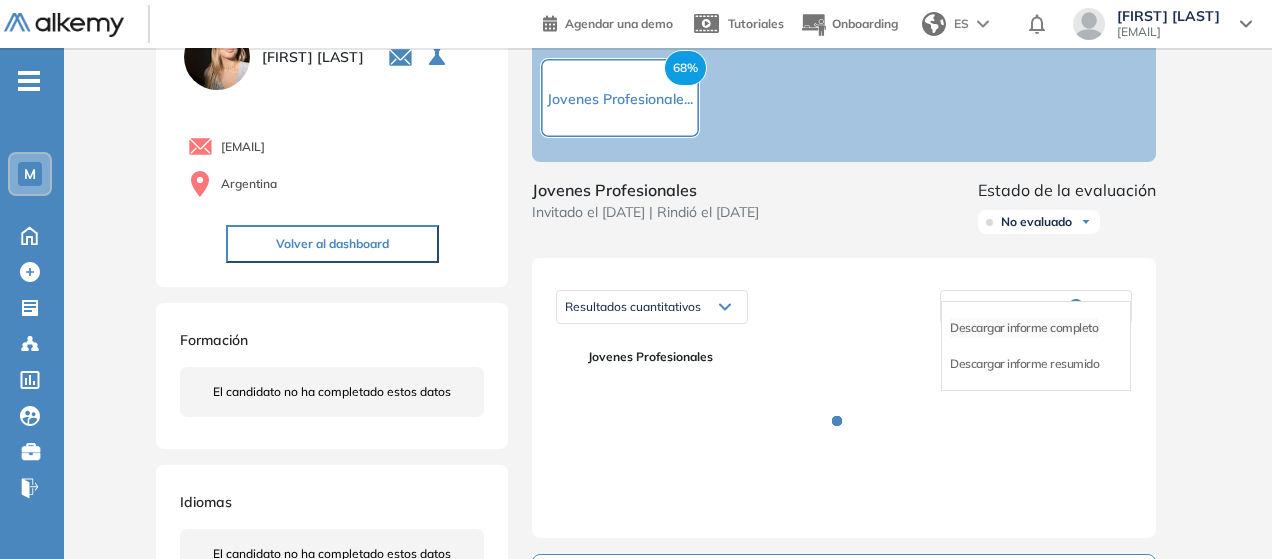 click on "Descargar informe completo" at bounding box center [1024, 328] 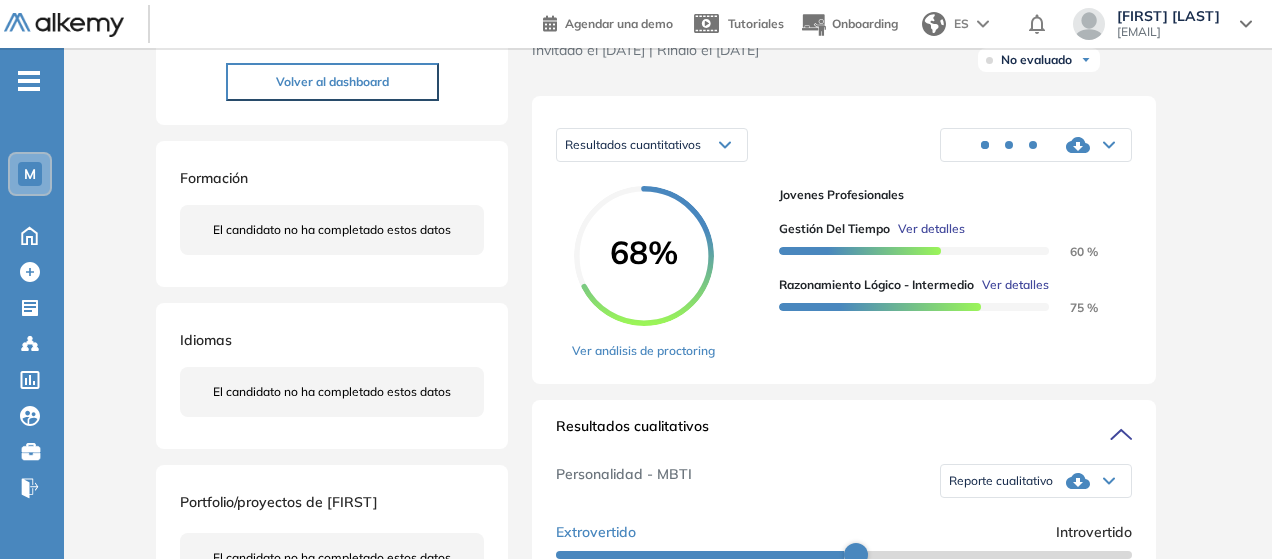 scroll, scrollTop: 300, scrollLeft: 0, axis: vertical 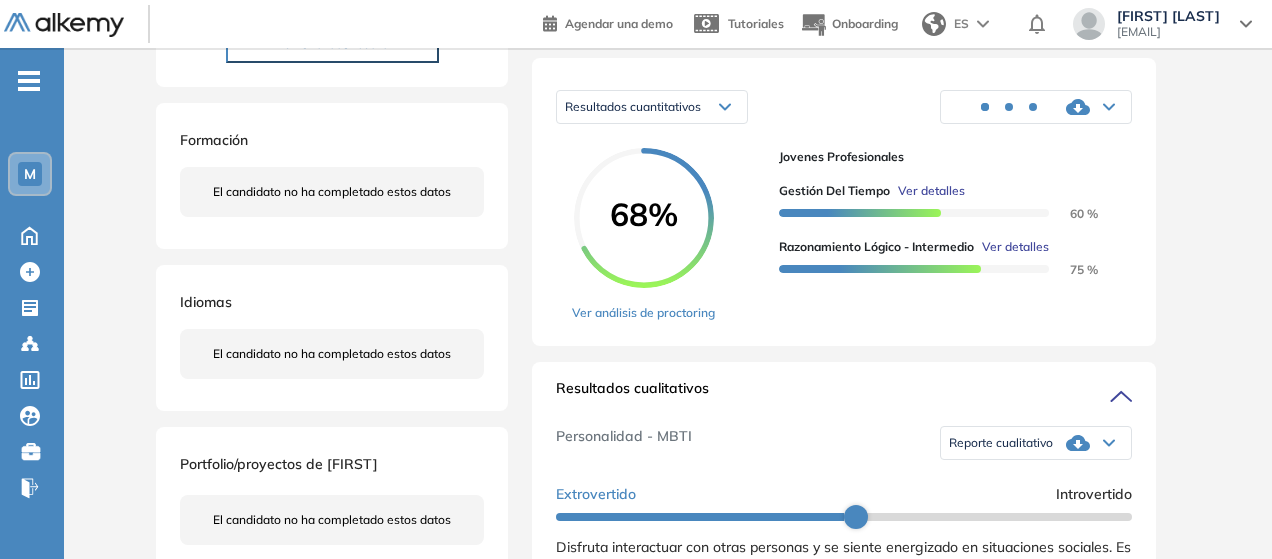 click 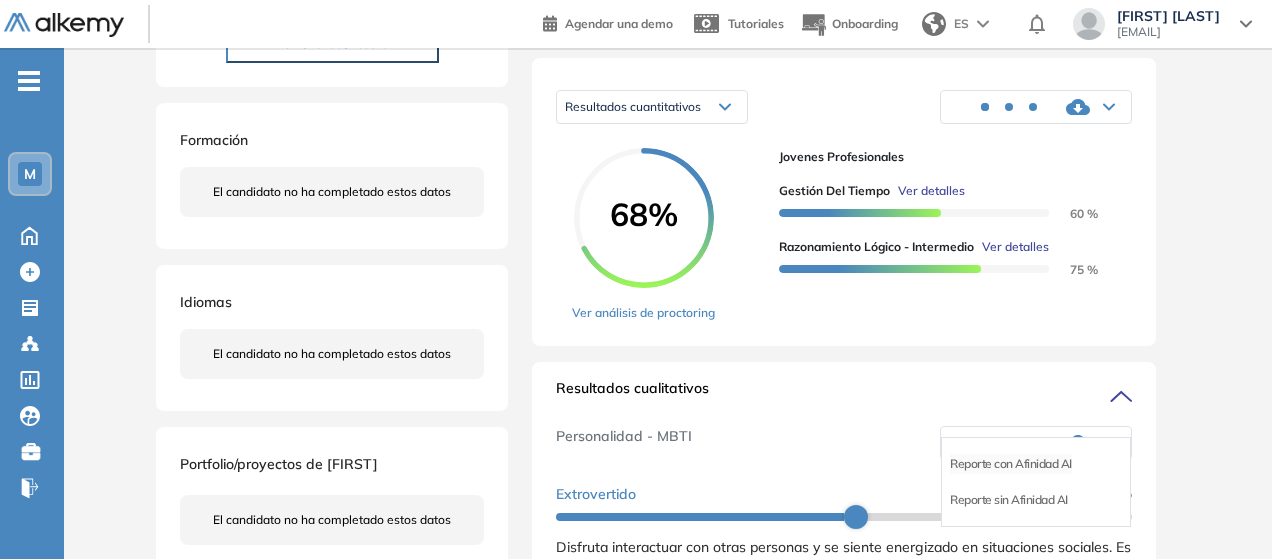 click on "Reporte con Afinidad AI" at bounding box center [1011, 464] 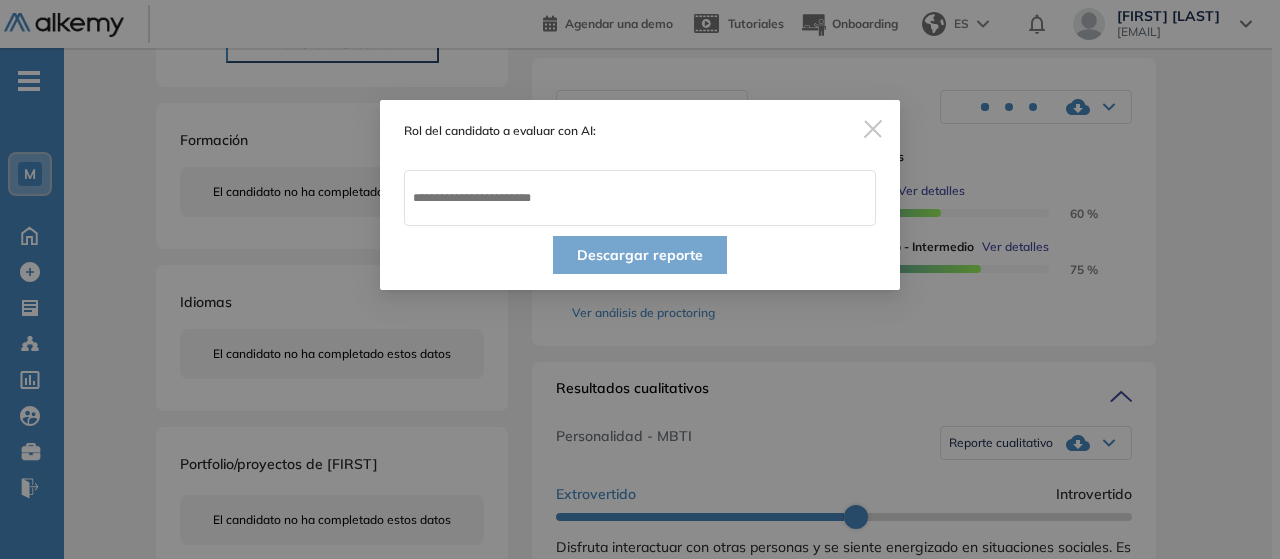 click at bounding box center (873, 129) 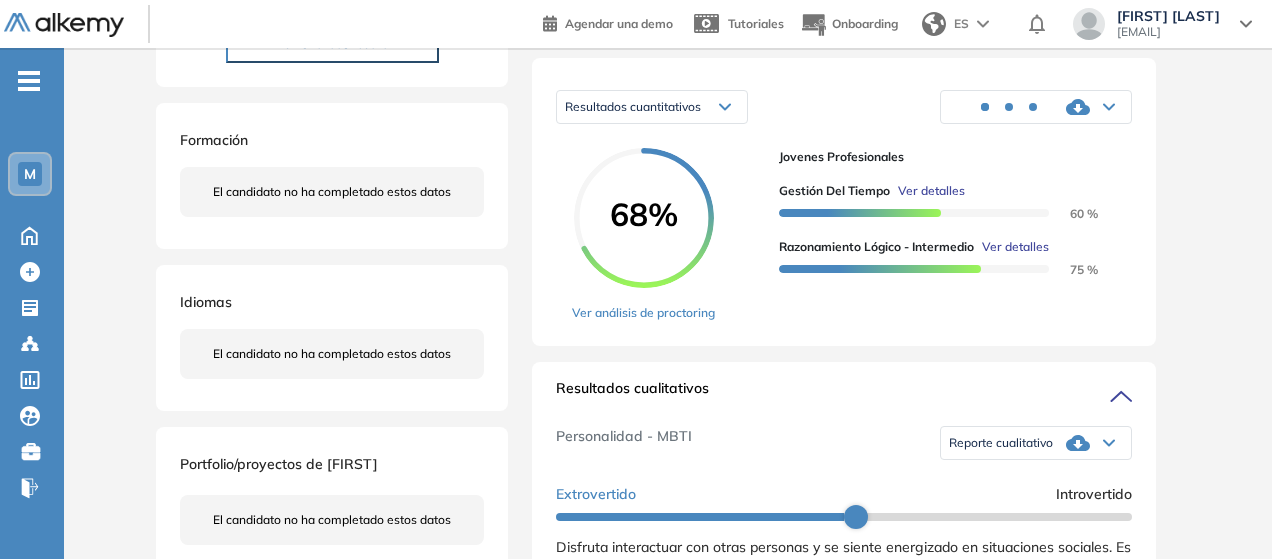 click 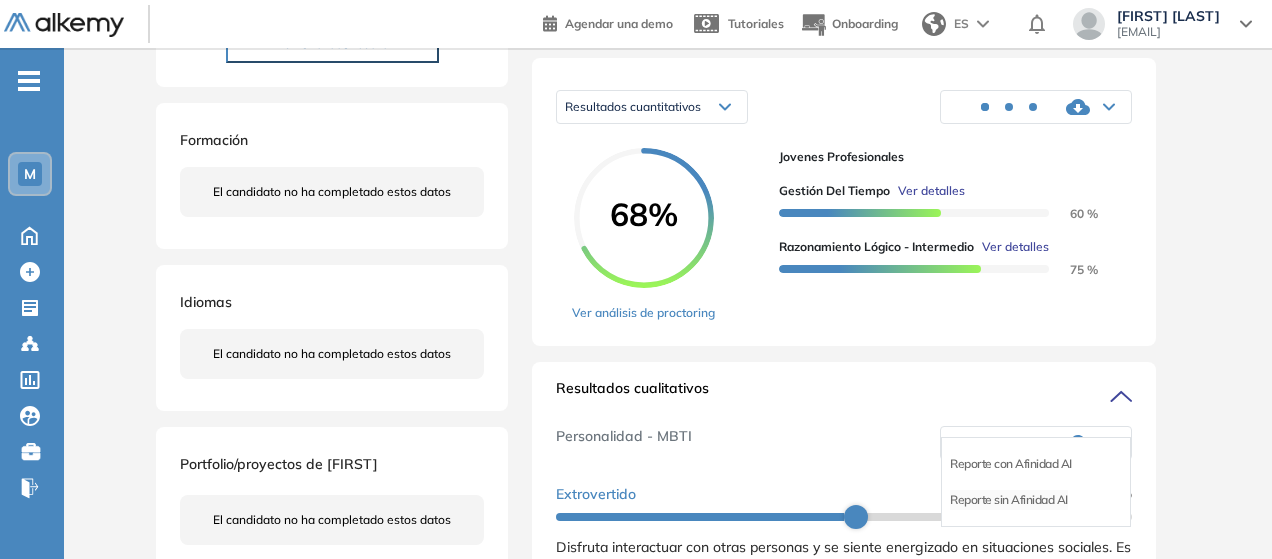 click on "Reporte sin Afinidad AI" at bounding box center (1009, 500) 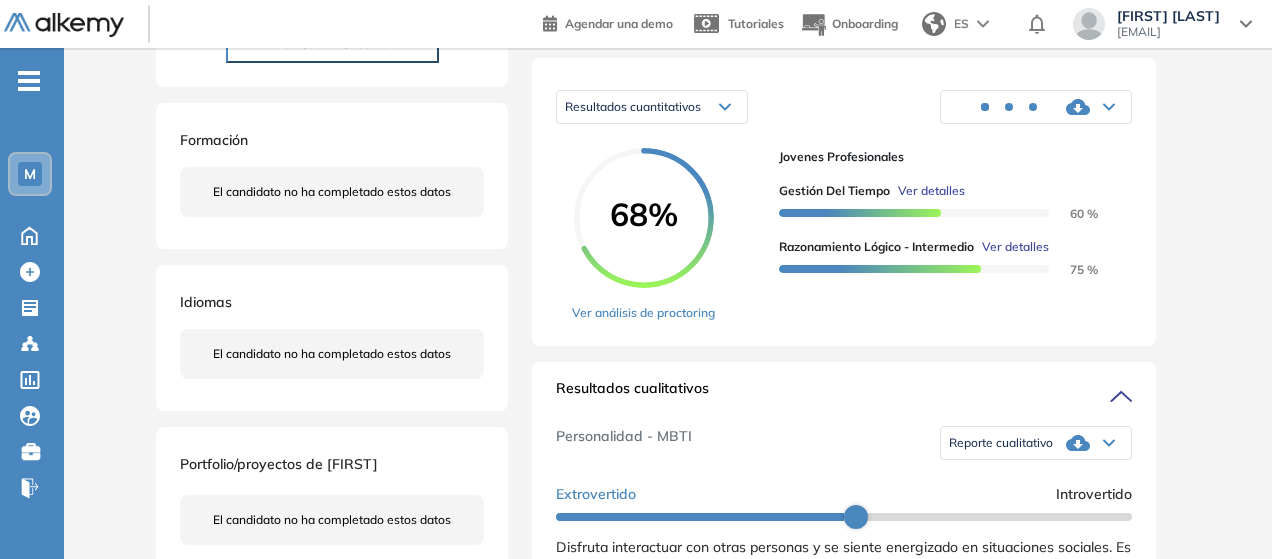 click 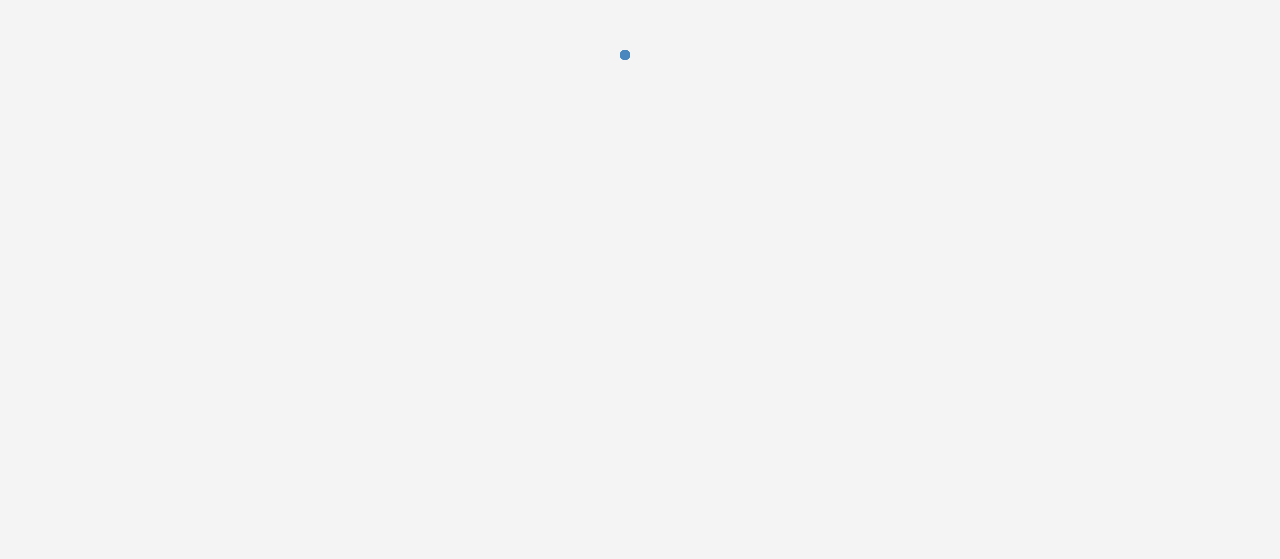 scroll, scrollTop: 0, scrollLeft: 0, axis: both 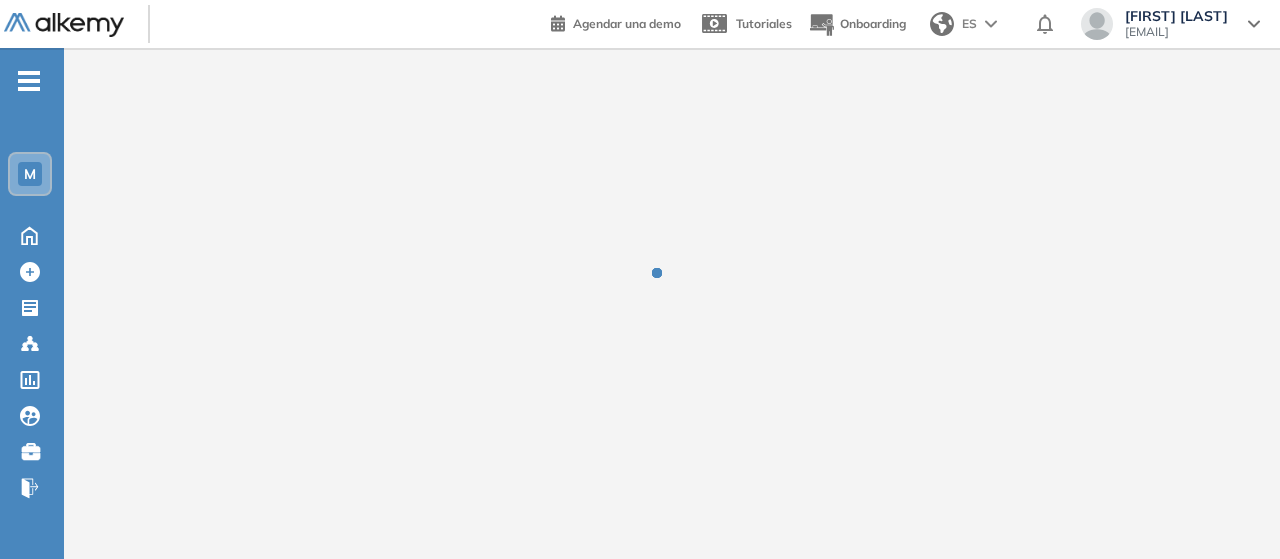 drag, startPoint x: 0, startPoint y: 0, endPoint x: 939, endPoint y: 113, distance: 945.77484 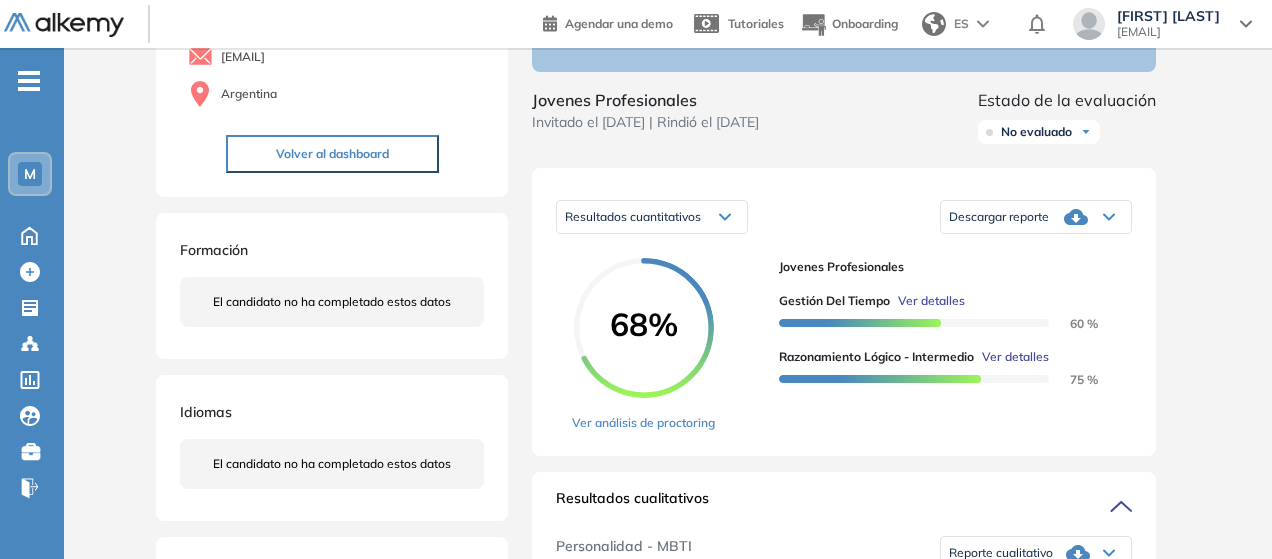 scroll, scrollTop: 200, scrollLeft: 0, axis: vertical 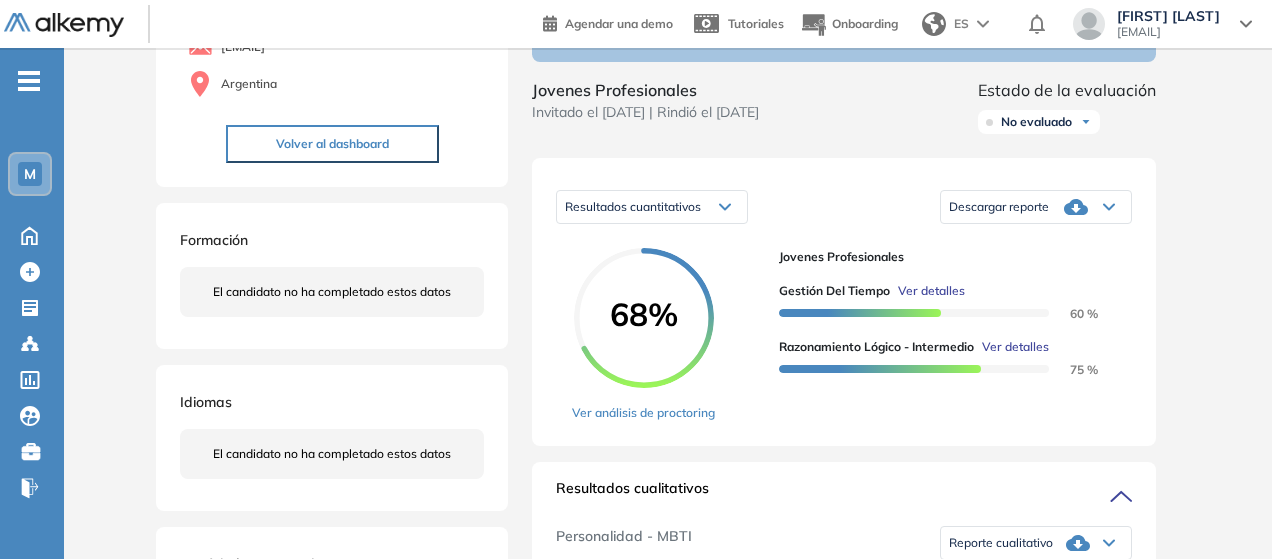 click on "Descargar reporte" at bounding box center (1036, 207) 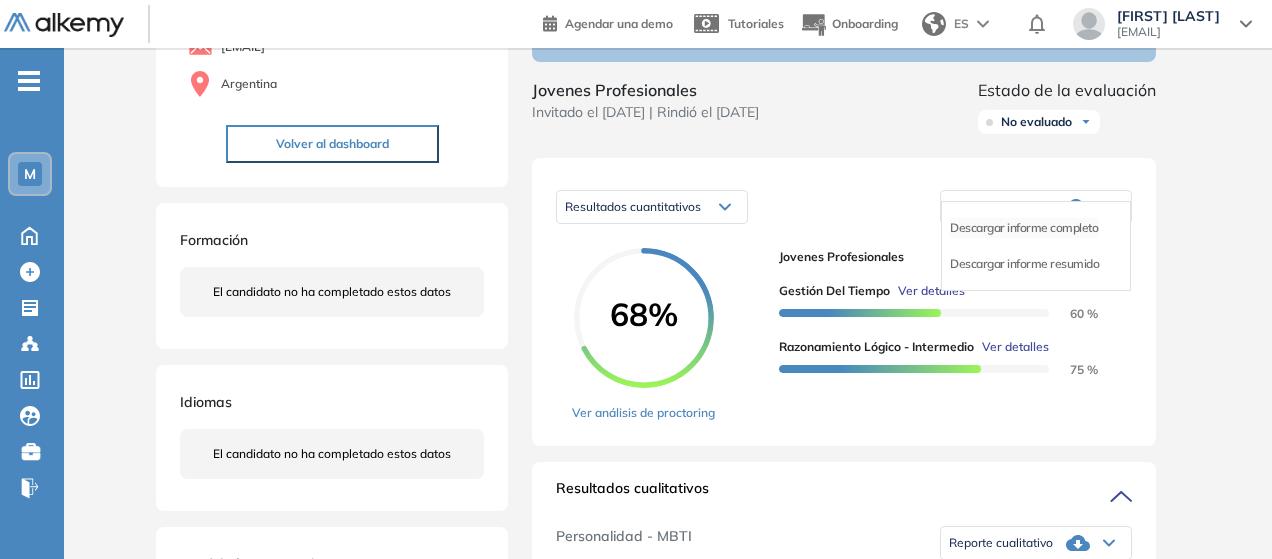click on "Descargar informe completo" at bounding box center [1024, 228] 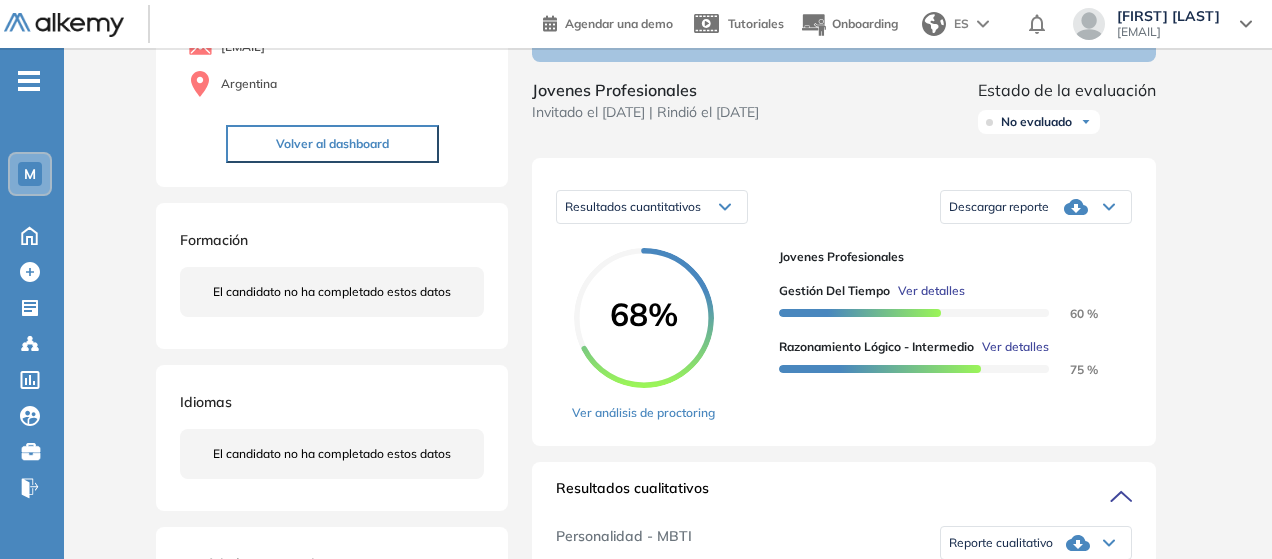 click on "Descargar reporte" at bounding box center (999, 207) 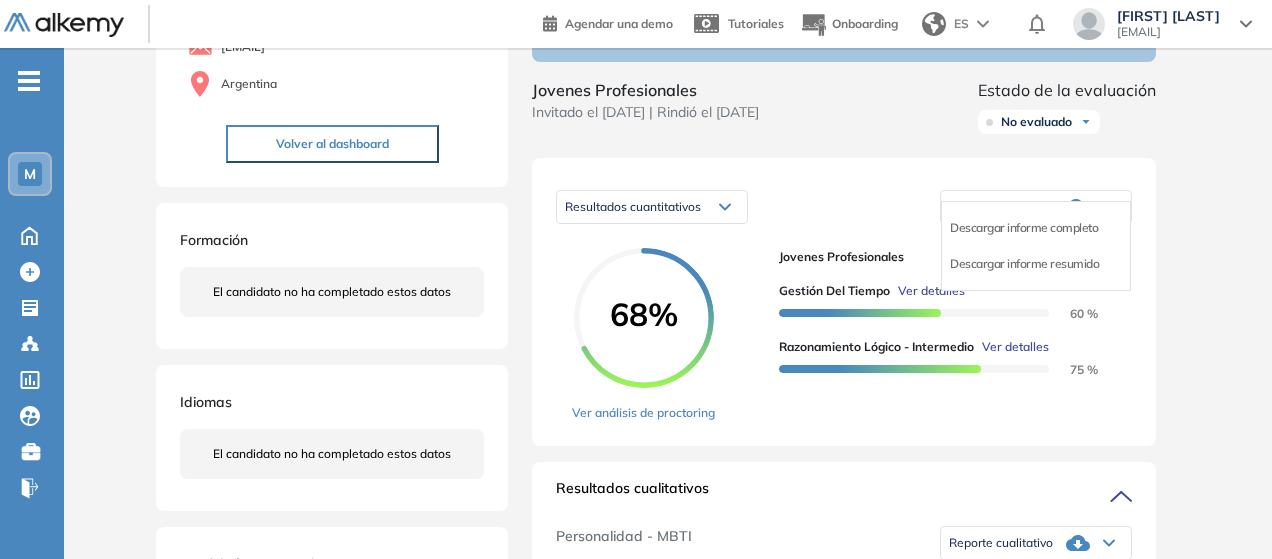 click on "Descargar informe completo" at bounding box center (1024, 228) 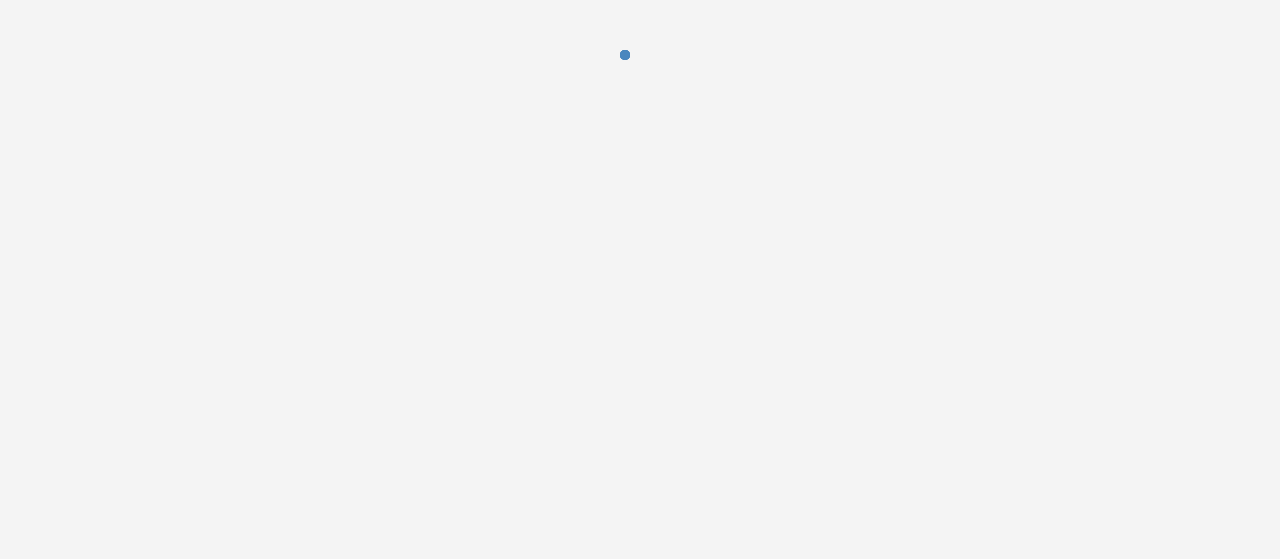 scroll, scrollTop: 0, scrollLeft: 0, axis: both 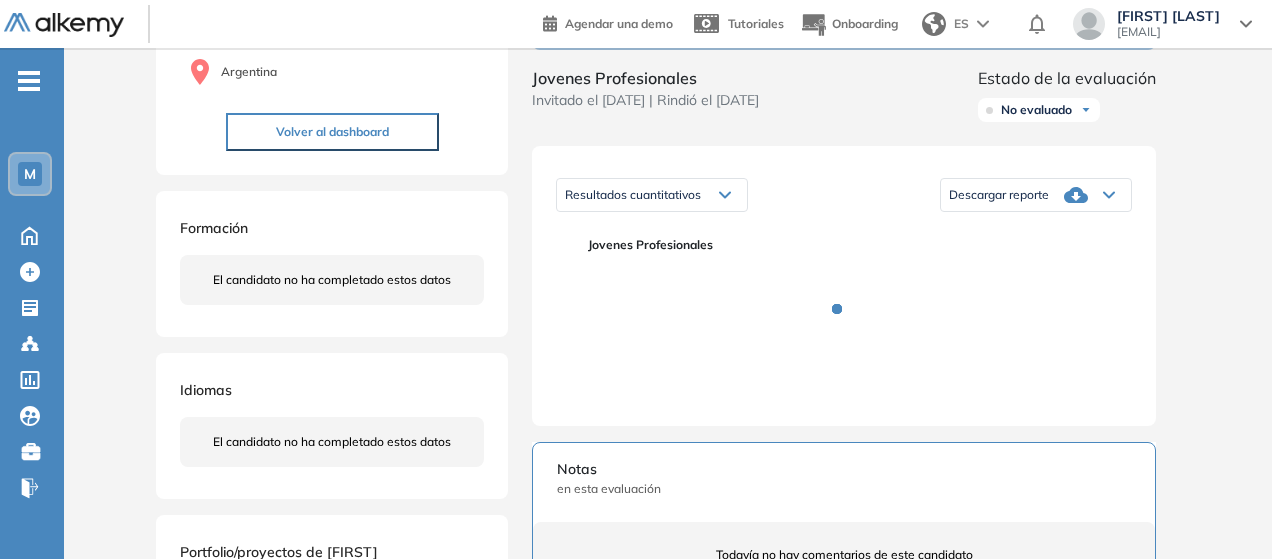 click on "Descargar reporte" at bounding box center (999, 195) 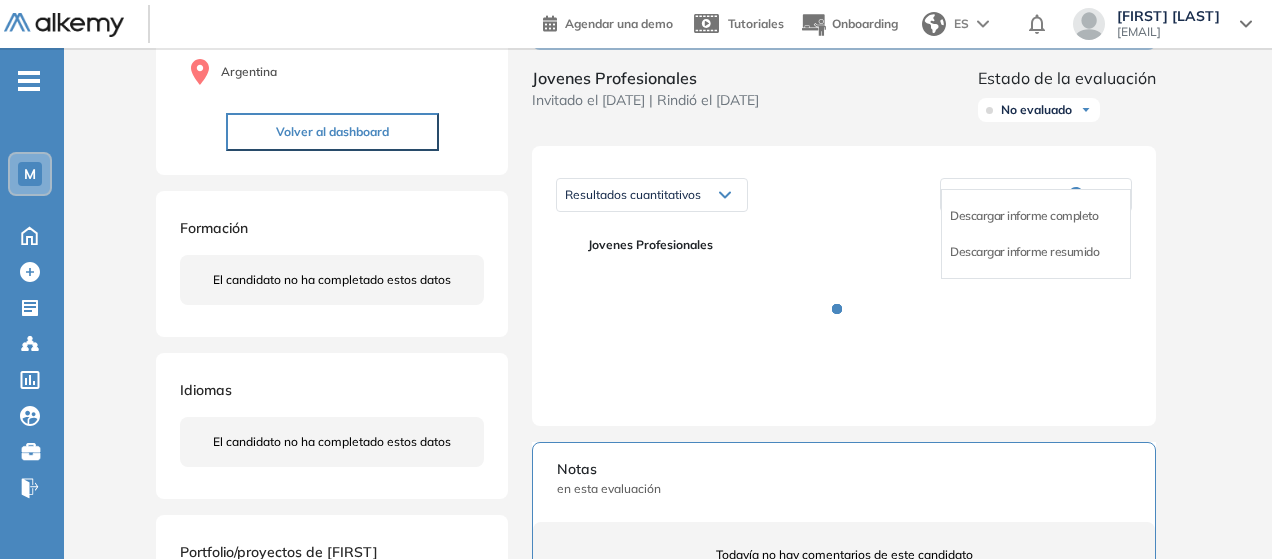 click on "Inicio Alkymetrics Evaluaciones Dashboard Candidato Duración :  00:00:00 Cantidad de preguntas:   Correcta Parcialmente correcta Incorrecta Neutra Saltada Cerrar ¿Eliminar talento? Si lo haces, no podrás recuperar sus datos. Podrás volver a invitarlo por email, no por link. Entendido Pili   Lopez Spada 0 . Analista Semi Senior 1 . Pasantes 2 . Procuradores  3 . Analista Junior 4 . Nivelación de Ingles 5 . Administrativos 6 . Abogado/a Junior Avanzado 7 . Asistentes - Recepción  8 . Paralegales 9 . Jovenes Profesionales 10 . Modelo antiguo Pasante - No usar pilarlopezspada2002@gmail.com Argentina Volver al dashboard Formación El candidato no ha completado estos datos Idiomas El candidato no ha completado estos datos Portfolio/proyectos de Pili El candidato no ha completado estos datos Evaluaciones y challenges en los que participó el candidato 68% Jovenes Profesionale... Jovenes Profesionales Invitado el 08/07/2025 | Rindió el 08/07/2025 Estado de la evaluación No evaluado No evaluado Evaluado Tipo" at bounding box center (668, 413) 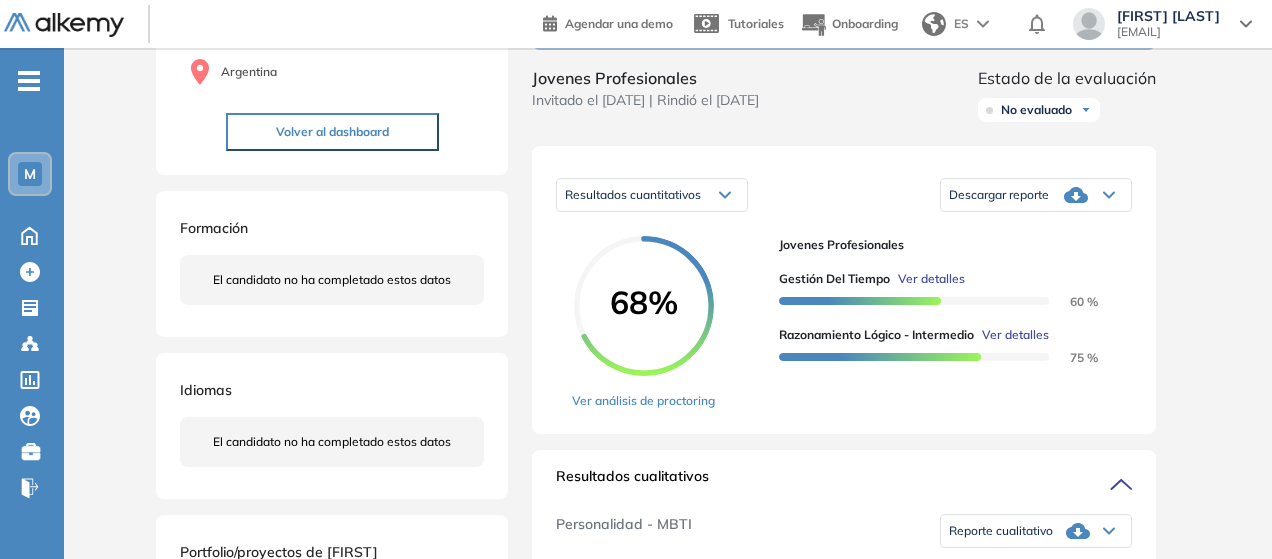 click on "Inicio Alkymetrics Evaluaciones Dashboard Candidato Duración :  00:00:00 Cantidad de preguntas:   Correcta Parcialmente correcta Incorrecta Neutra Saltada Cerrar ¿Eliminar talento? Si lo haces, no podrás recuperar sus datos. Podrás volver a invitarlo por email, no por link. Entendido Pili   Lopez Spada 0 . Analista Semi Senior 1 . Pasantes 2 . Procuradores  3 . Analista Junior 4 . Nivelación de Ingles 5 . Administrativos 6 . Abogado/a Junior Avanzado 7 . Asistentes - Recepción  8 . Paralegales 9 . Jovenes Profesionales 10 . Modelo antiguo Pasante - No usar pilarlopezspada2002@gmail.com Argentina Volver al dashboard Formación El candidato no ha completado estos datos Idiomas El candidato no ha completado estos datos Portfolio/proyectos de Pili El candidato no ha completado estos datos Evaluaciones y challenges en los que participó el candidato 68% Jovenes Profesionale... Jovenes Profesionales Invitado el 08/07/2025 | Rindió el 08/07/2025 Estado de la evaluación No evaluado No evaluado Evaluado 68%" at bounding box center [668, 697] 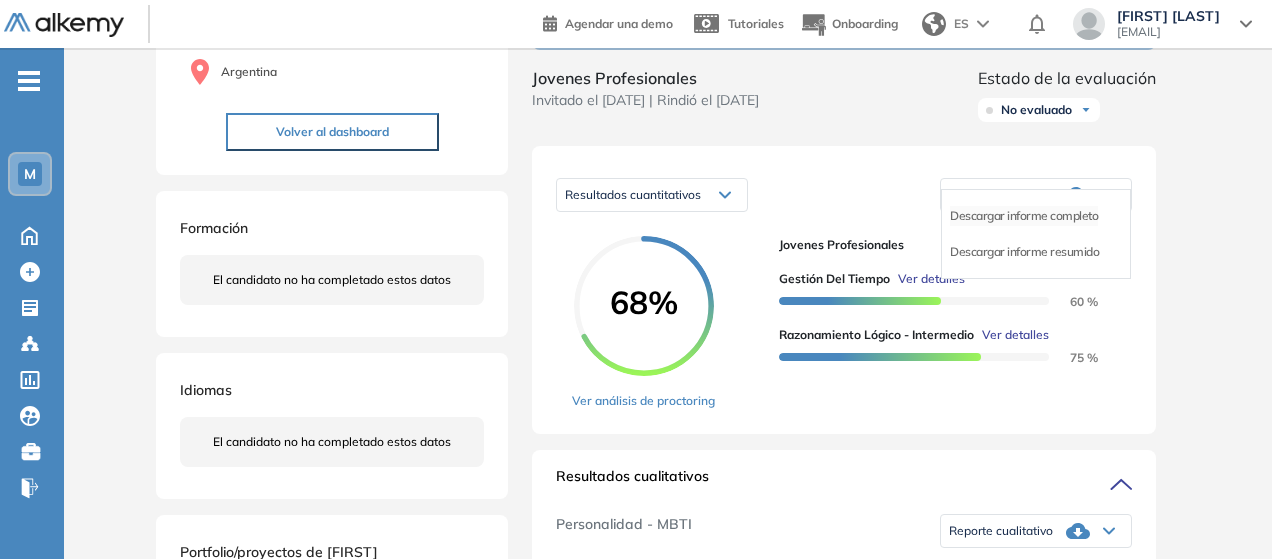 click on "Descargar informe completo" at bounding box center (1024, 216) 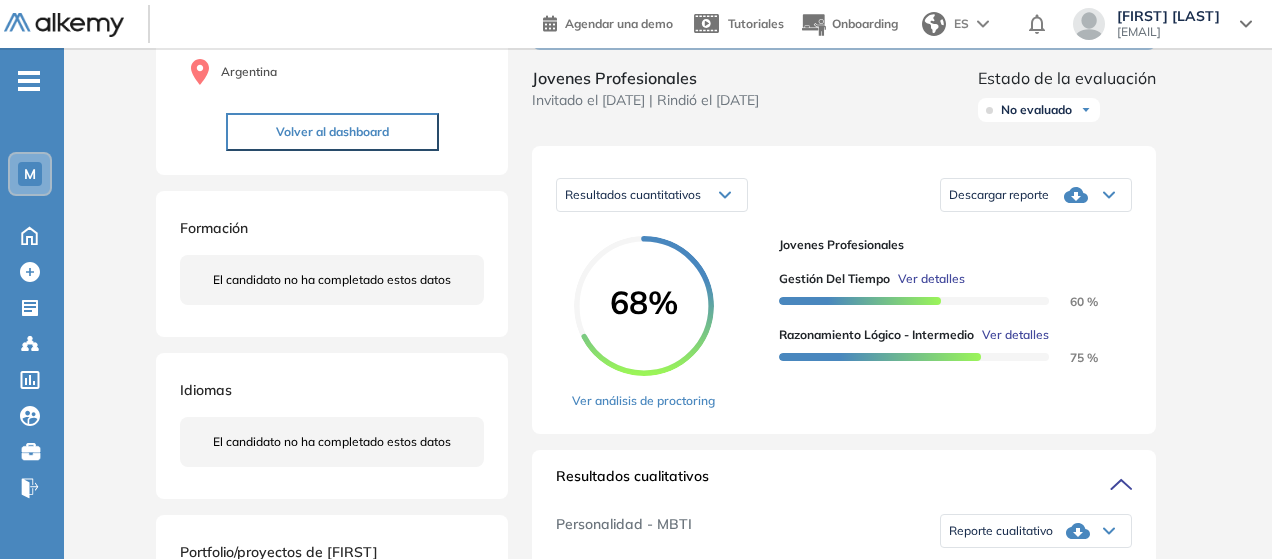 click on "Descargar reporte" at bounding box center (1036, 195) 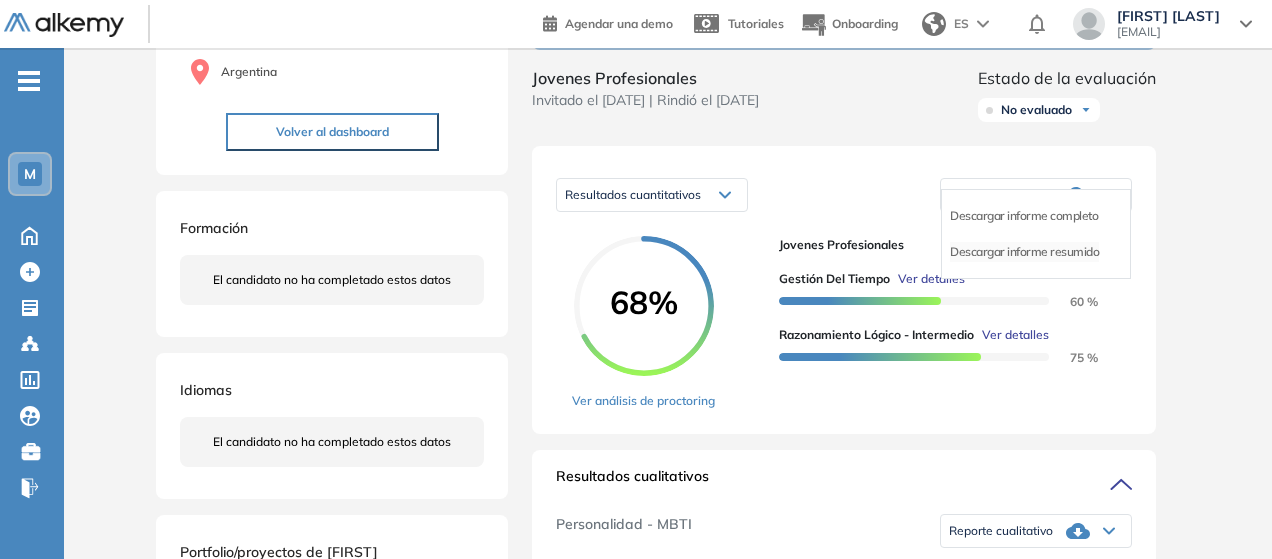 click on "Descargar informe resumido" at bounding box center (1024, 252) 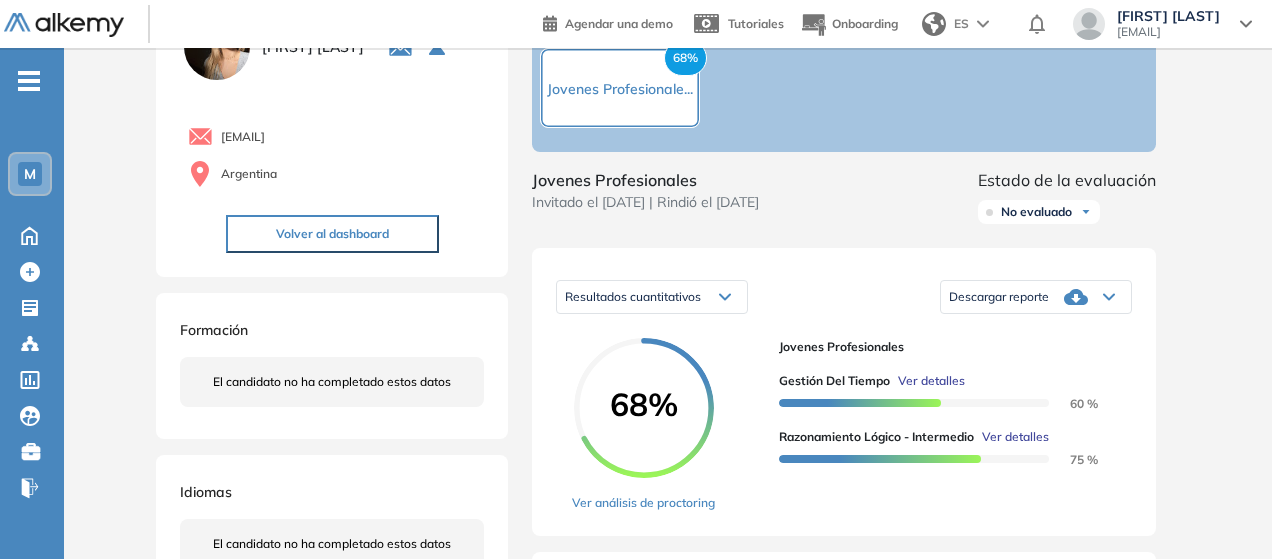 scroll, scrollTop: 0, scrollLeft: 0, axis: both 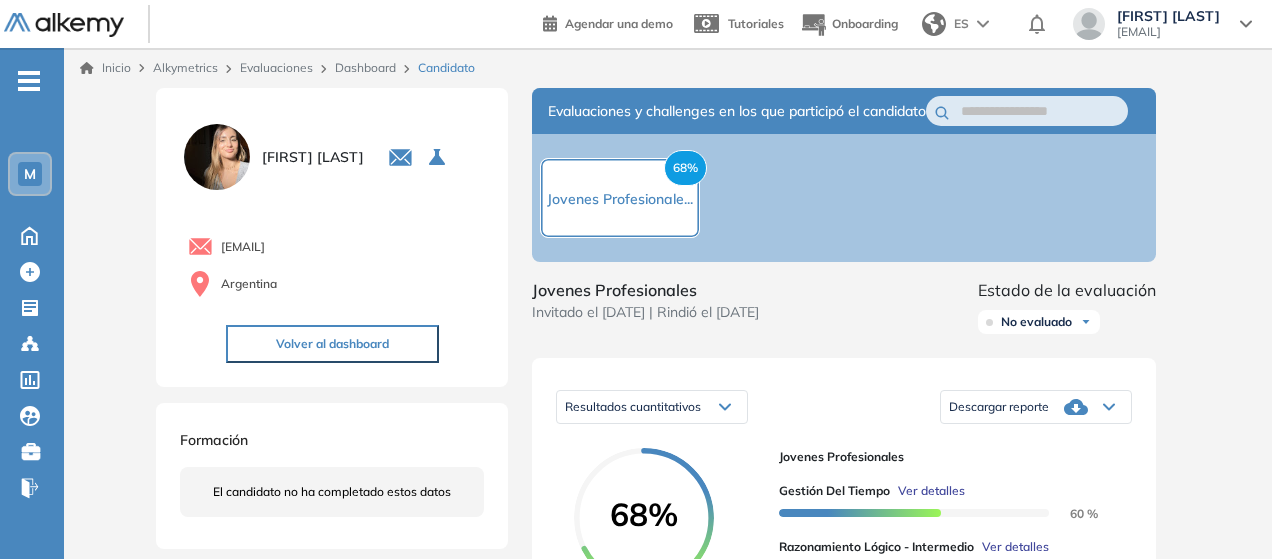 click on "Evaluaciones" at bounding box center (276, 67) 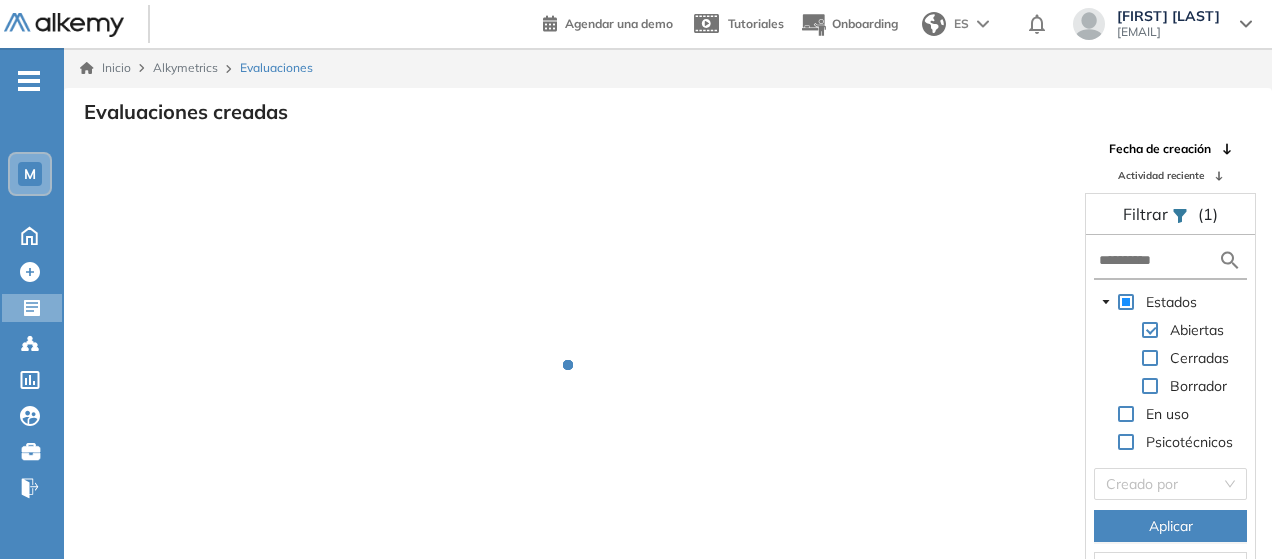 drag, startPoint x: 1038, startPoint y: 363, endPoint x: 608, endPoint y: 59, distance: 526.60803 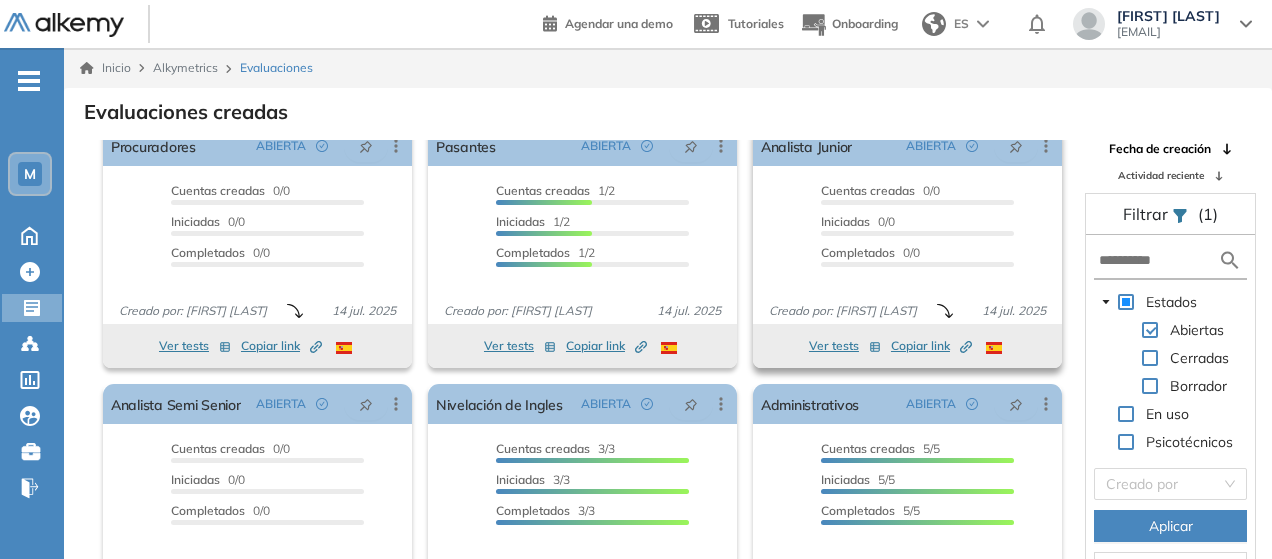 scroll, scrollTop: 0, scrollLeft: 0, axis: both 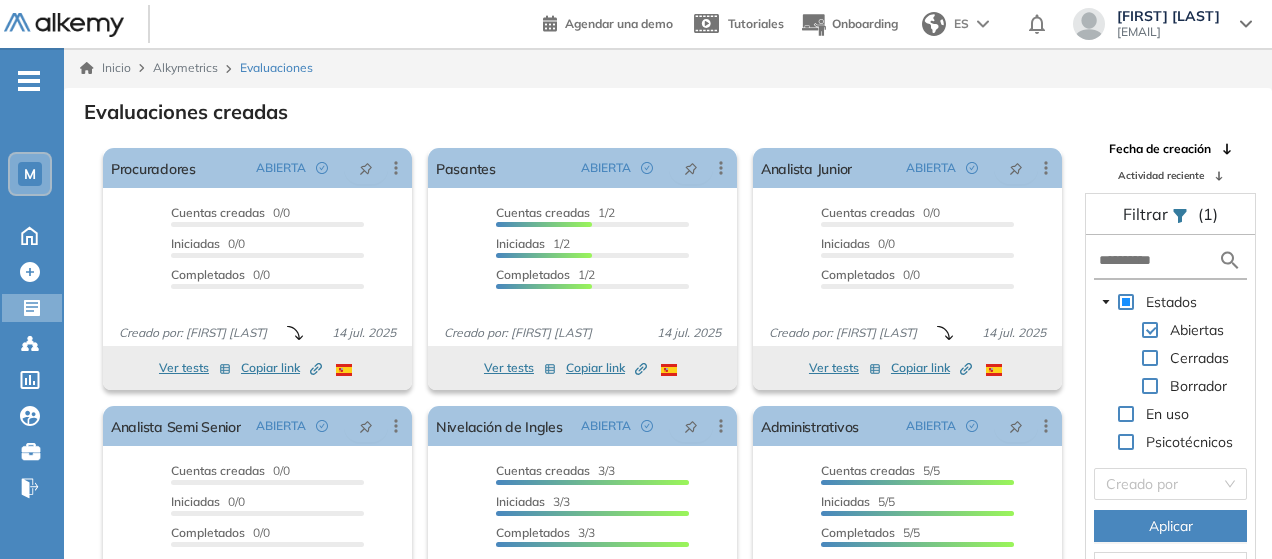 click on "Actividad reciente" at bounding box center (1161, 175) 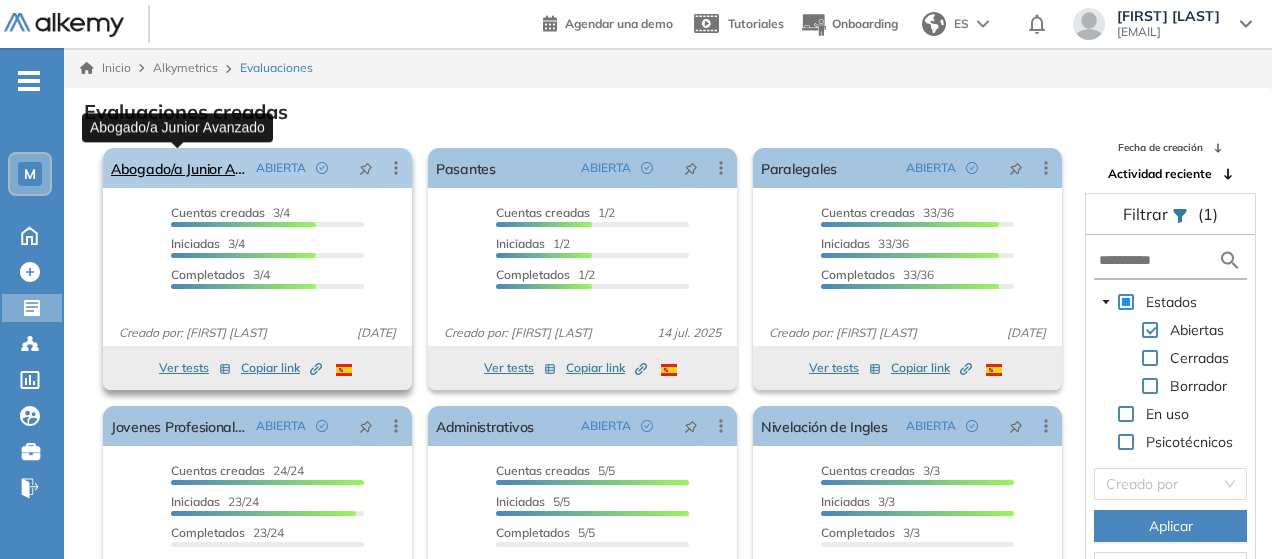 click on "Abogado/a Junior Avanzado" at bounding box center (179, 168) 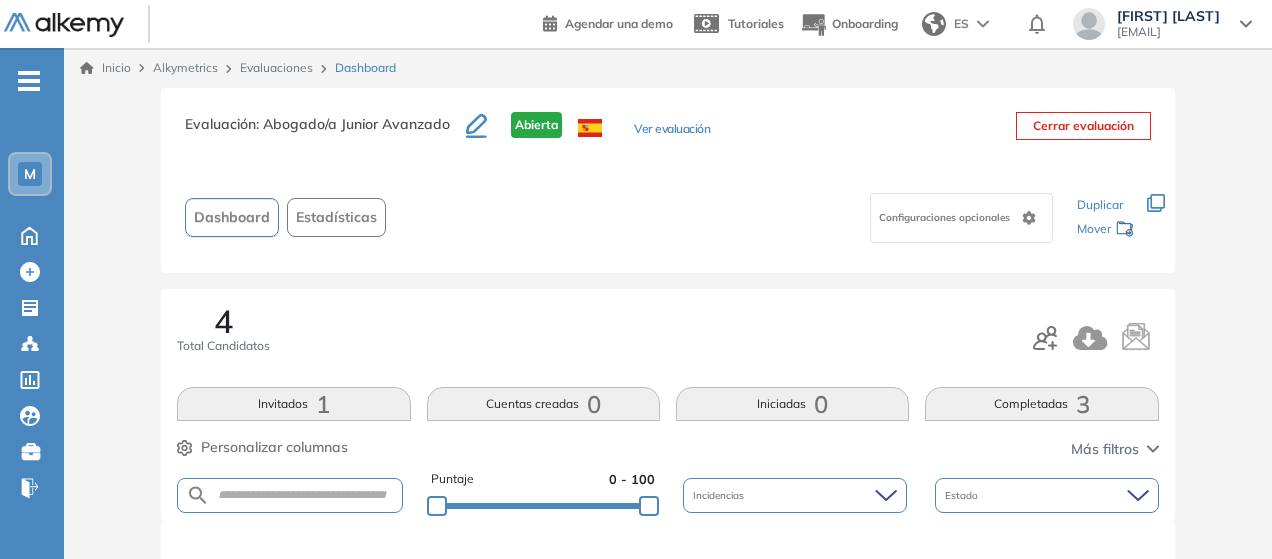 click on "4 Total Candidatos Invitados 1 Cuentas creadas 0 Iniciadas 0 Completadas 3   Personalizar columnas Personalizar columnas Candidato Fijar columna Puntaje Fijar columna Proctoring Fijar columna País Fijar columna Provincia Fijar columna Estado Fijar columna Completado Fijar columna Evaluación Fijar columna Fecha límite Fijar columna Cancelar Aplicar Más filtros Puntaje 0 - 100 Incidencias Estado" at bounding box center (667, 405) 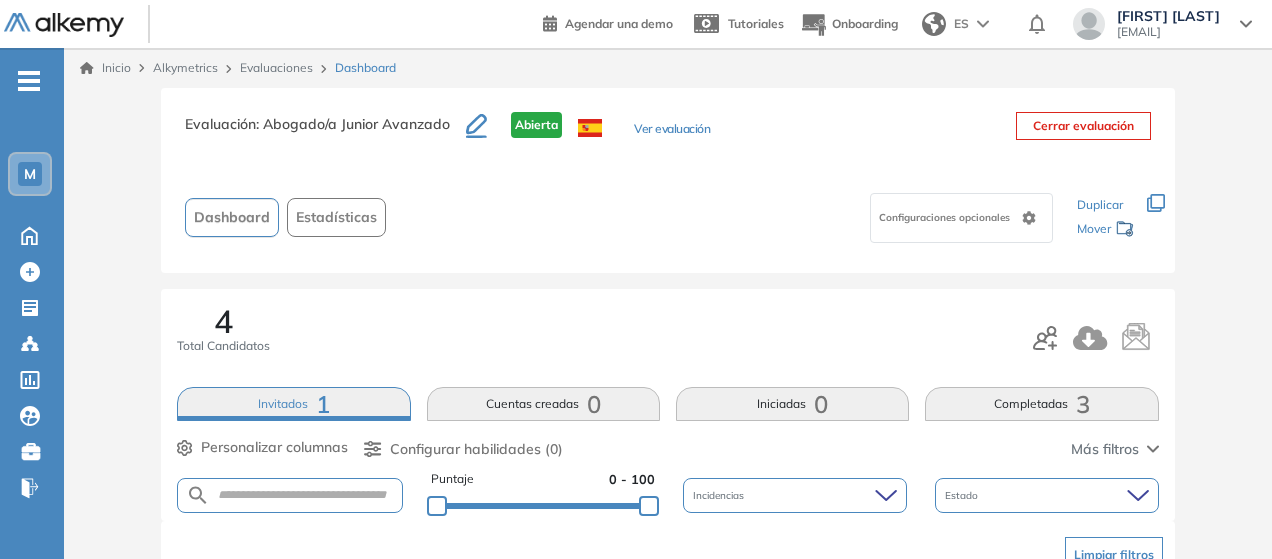 scroll, scrollTop: 180, scrollLeft: 0, axis: vertical 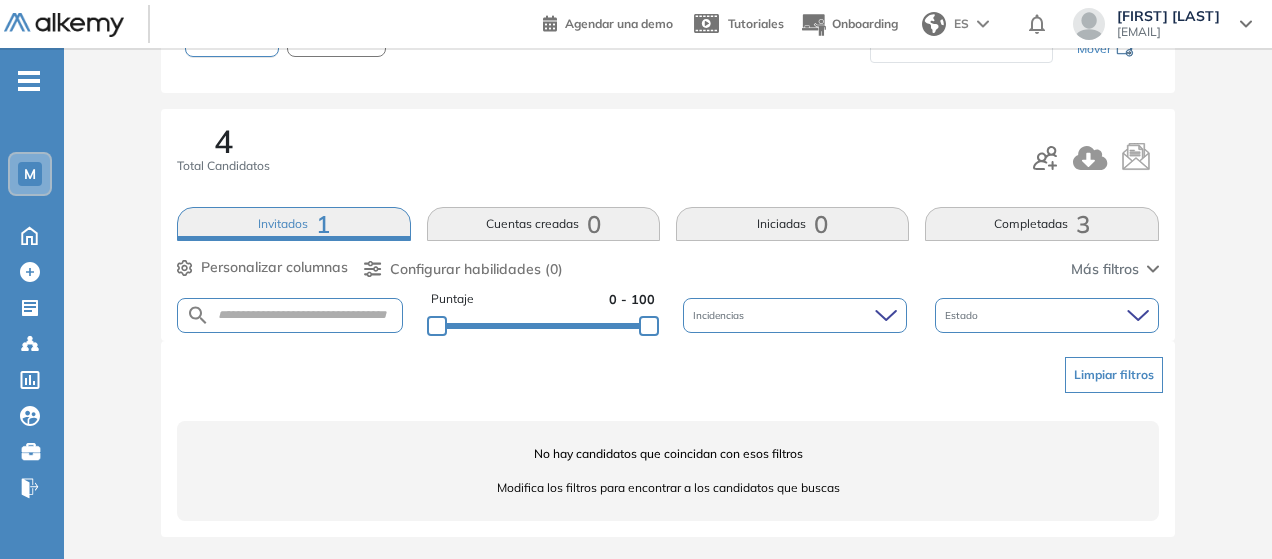 click on "Cuentas creadas 0" at bounding box center [543, 224] 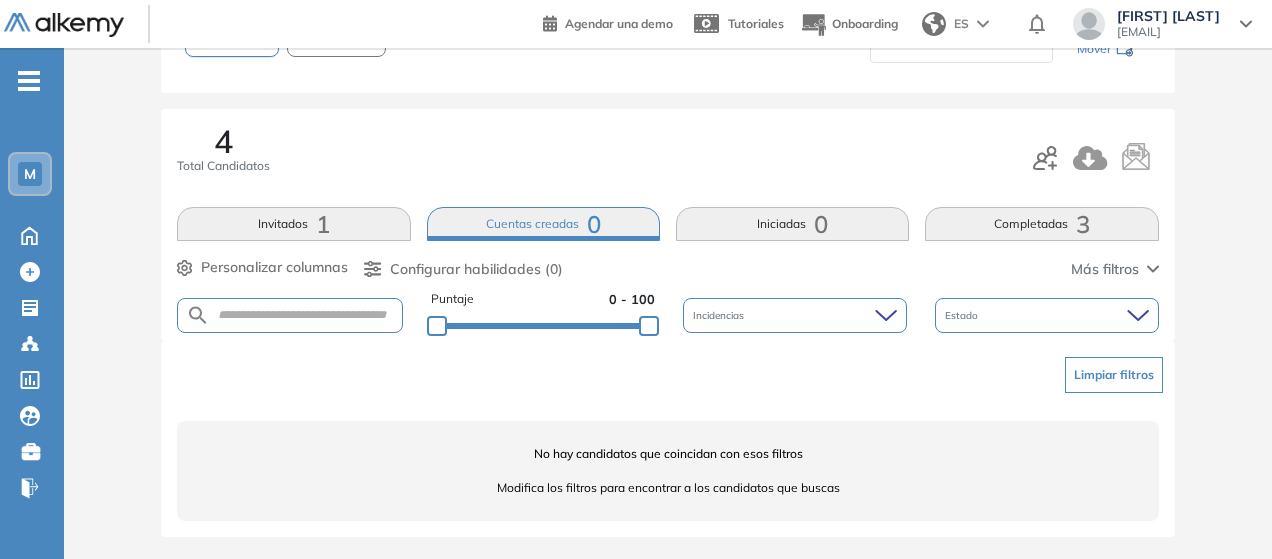 click on "Completadas 3" at bounding box center (1041, 224) 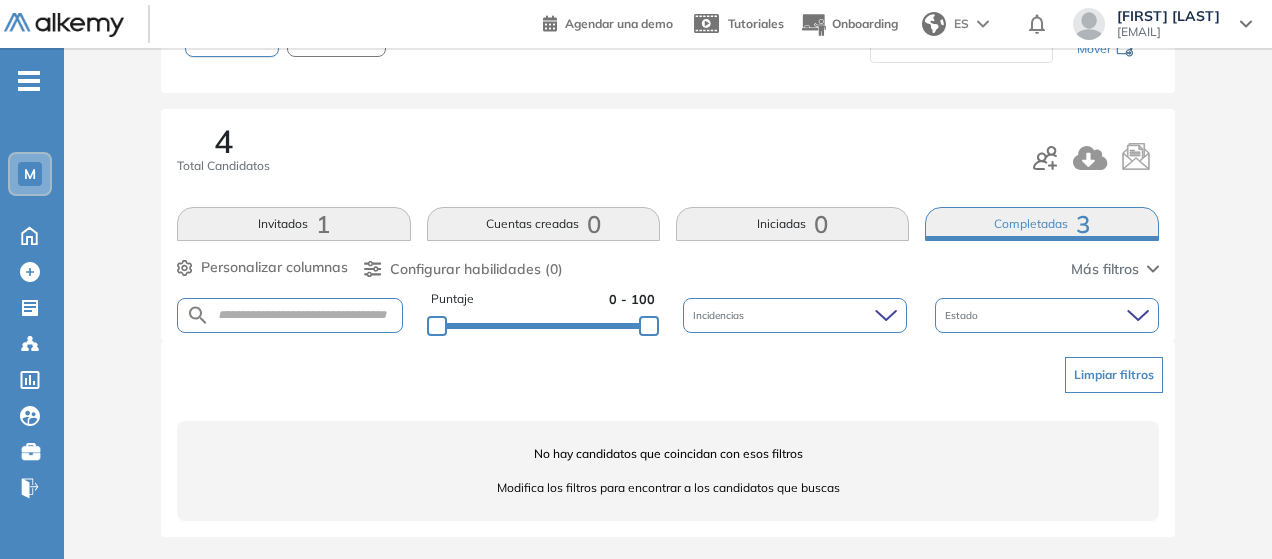 click on "Invitados 1" at bounding box center (293, 224) 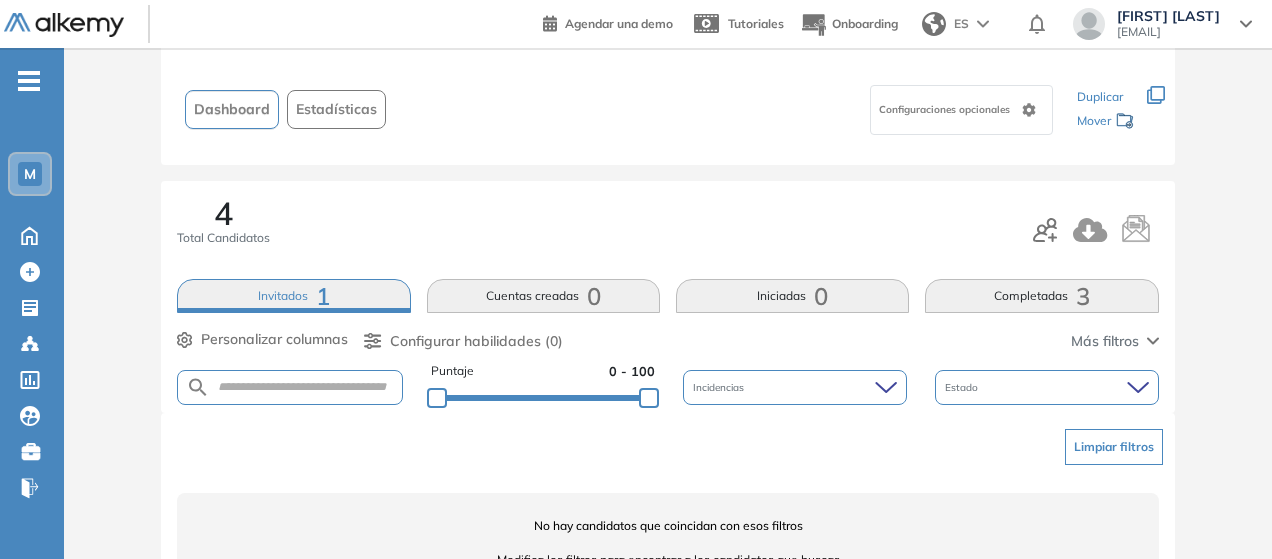 scroll, scrollTop: 0, scrollLeft: 0, axis: both 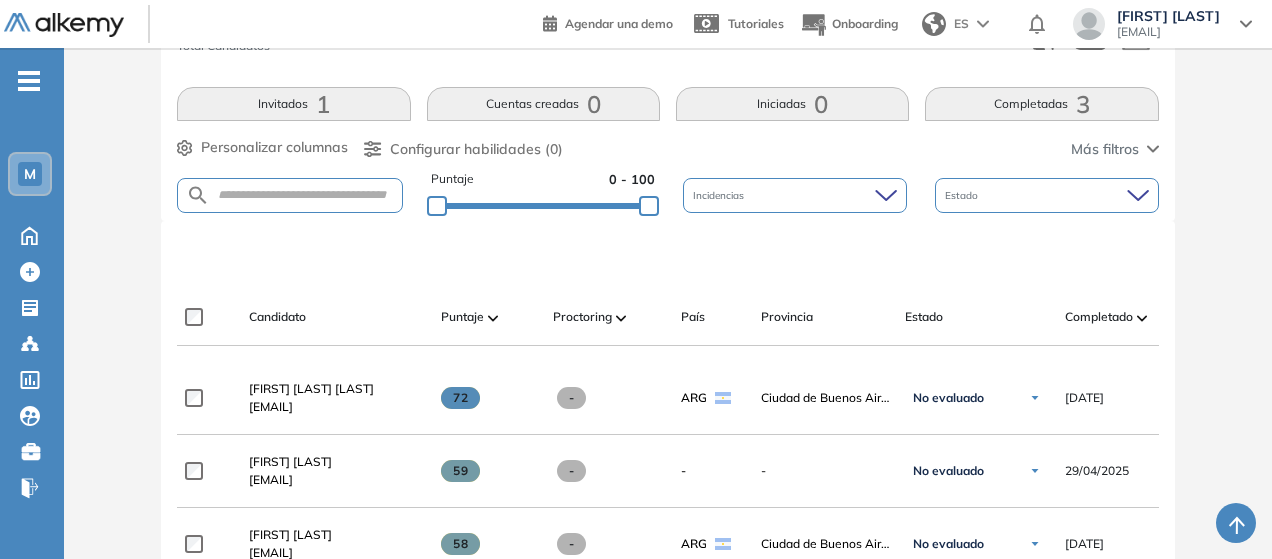 click on "Invitados 1" at bounding box center [293, 104] 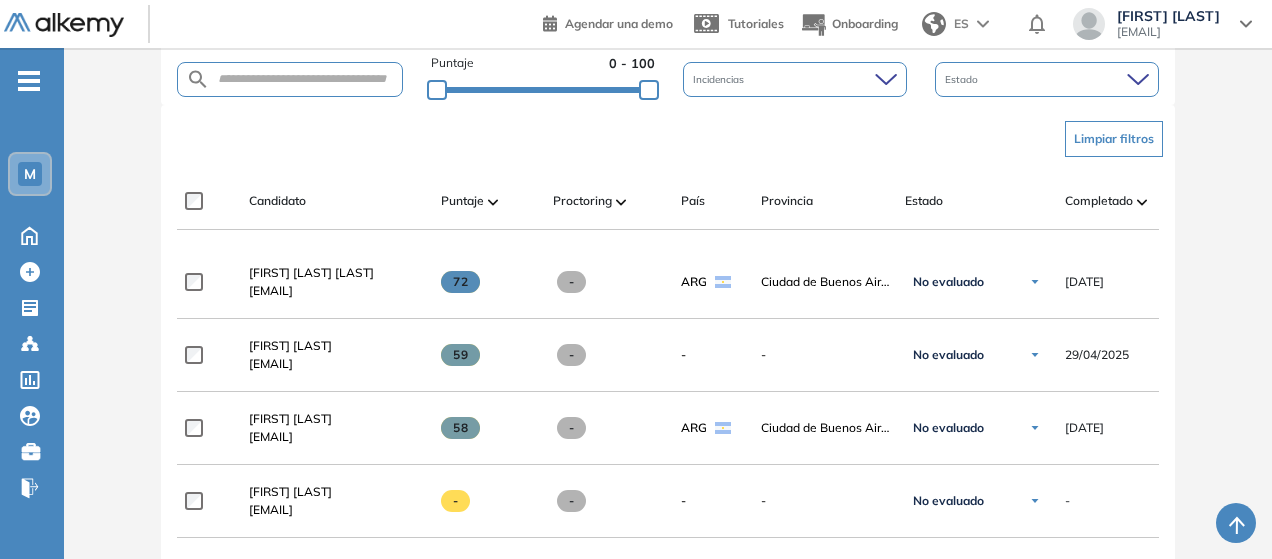 scroll, scrollTop: 500, scrollLeft: 0, axis: vertical 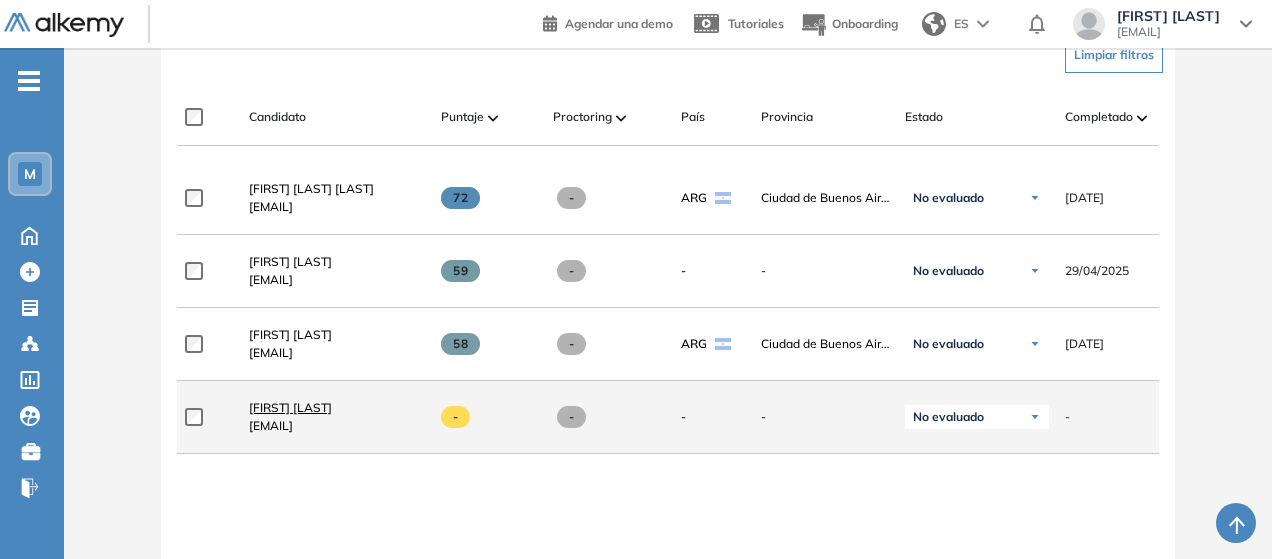 click on "[FIRST] [LAST]" at bounding box center (290, 407) 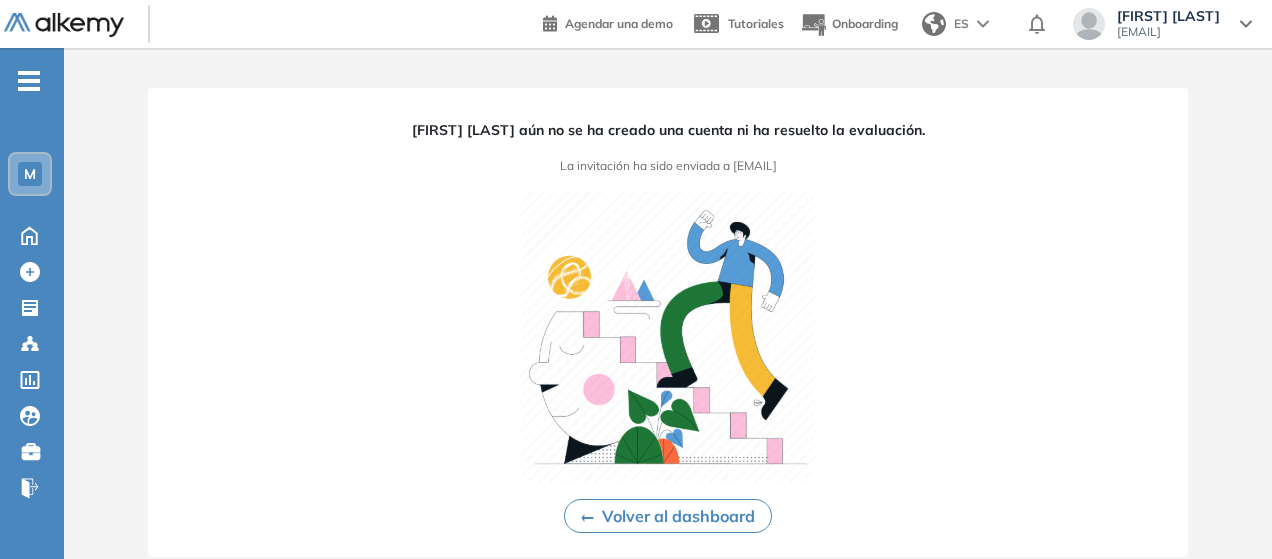 scroll, scrollTop: 0, scrollLeft: 0, axis: both 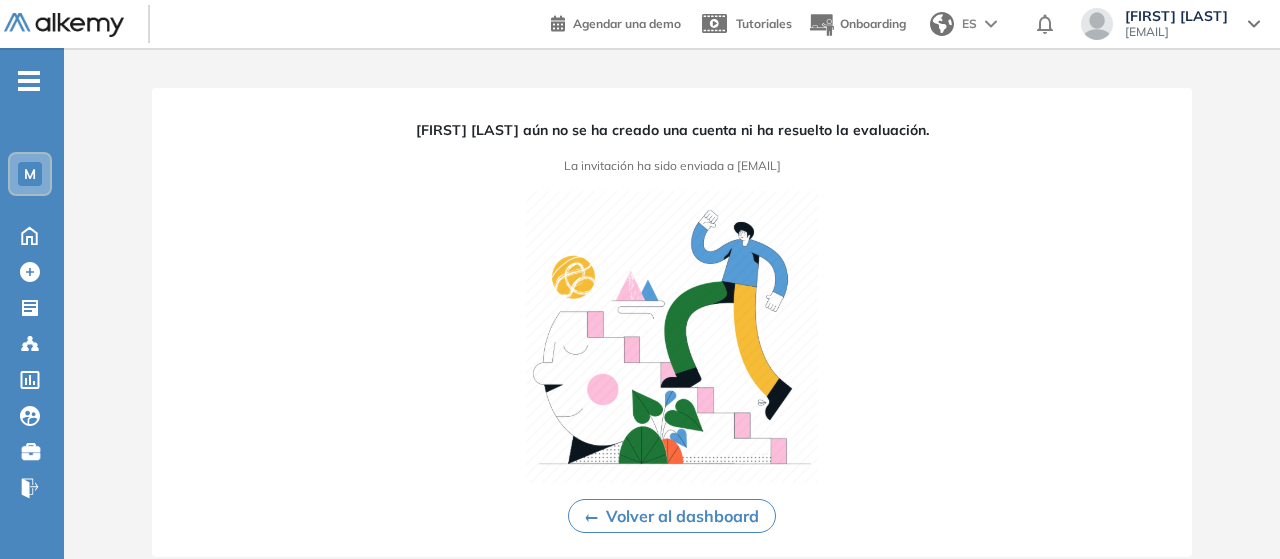 drag, startPoint x: 333, startPoint y: 411, endPoint x: 310, endPoint y: 461, distance: 55.03635 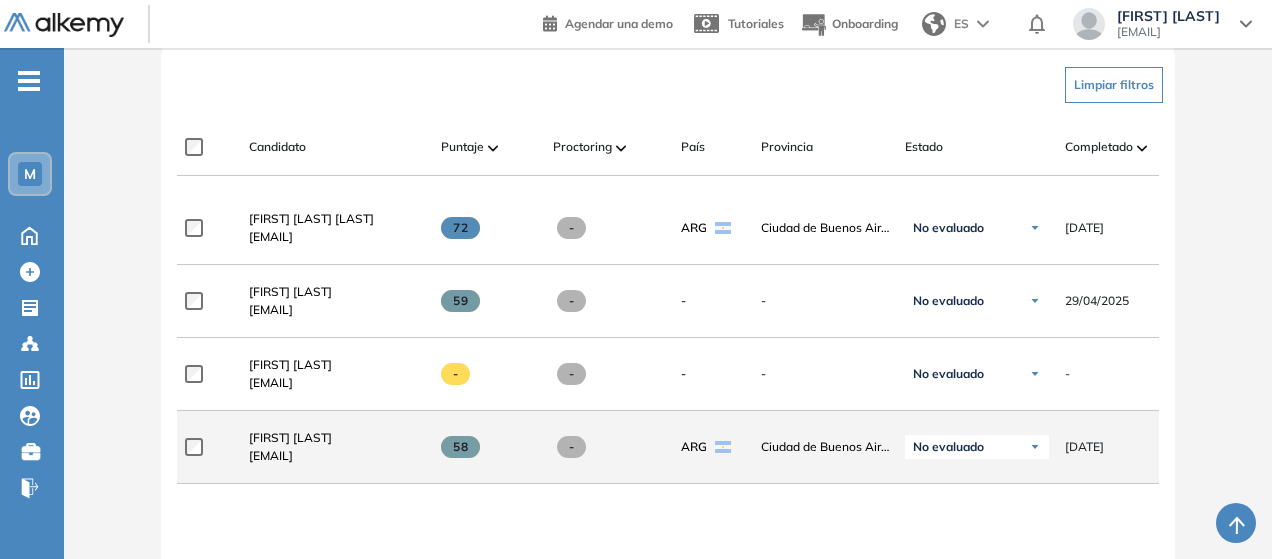 scroll, scrollTop: 500, scrollLeft: 0, axis: vertical 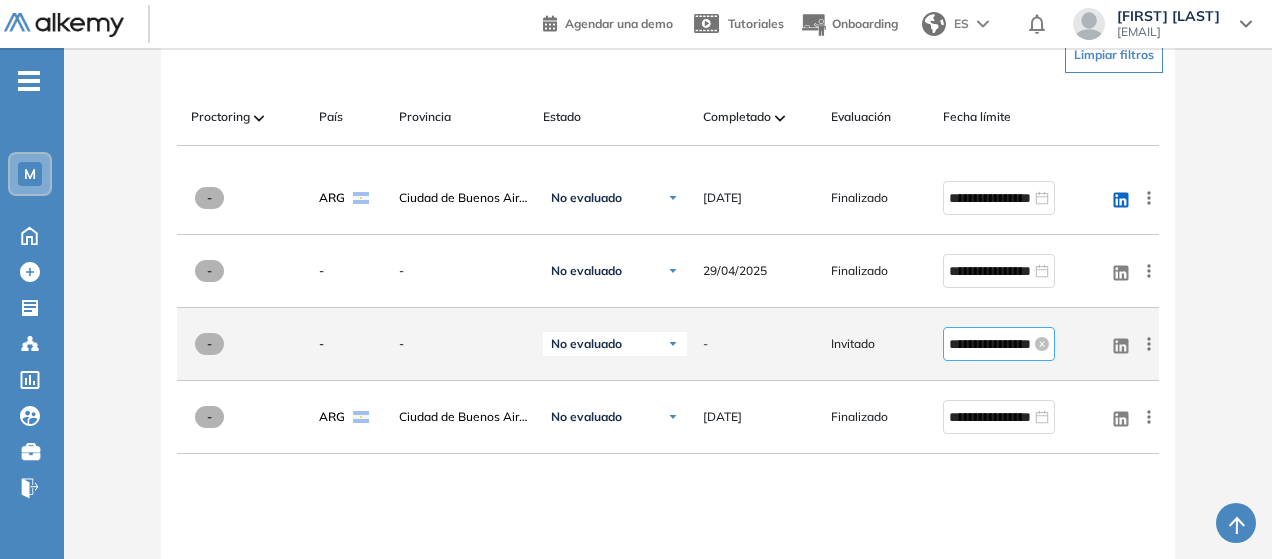 click on "**********" at bounding box center [999, 344] 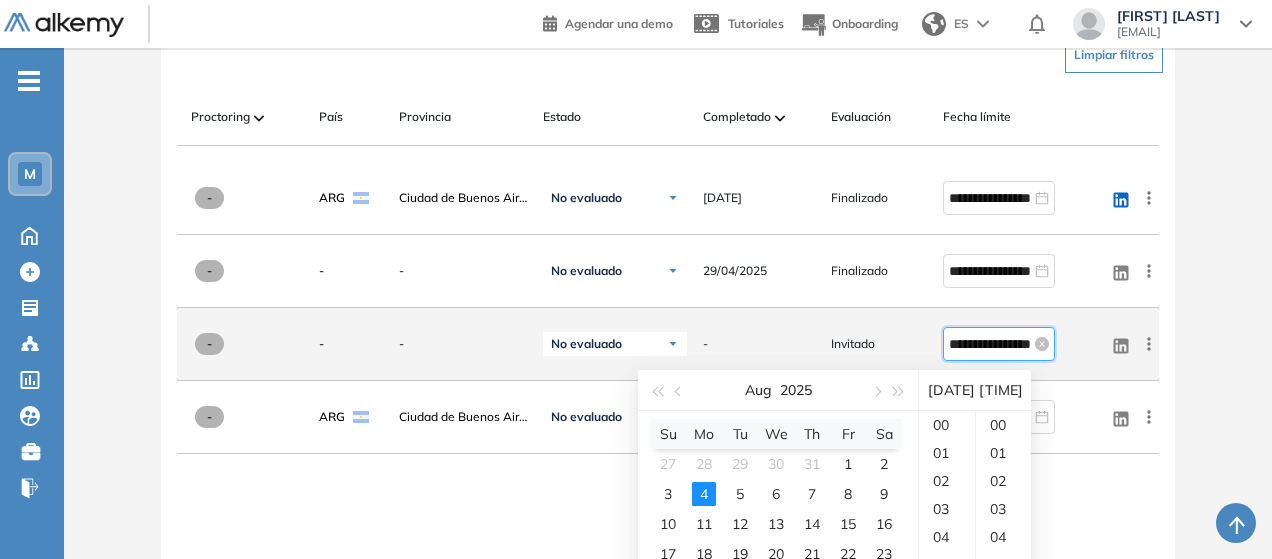 scroll, scrollTop: 0, scrollLeft: 36, axis: horizontal 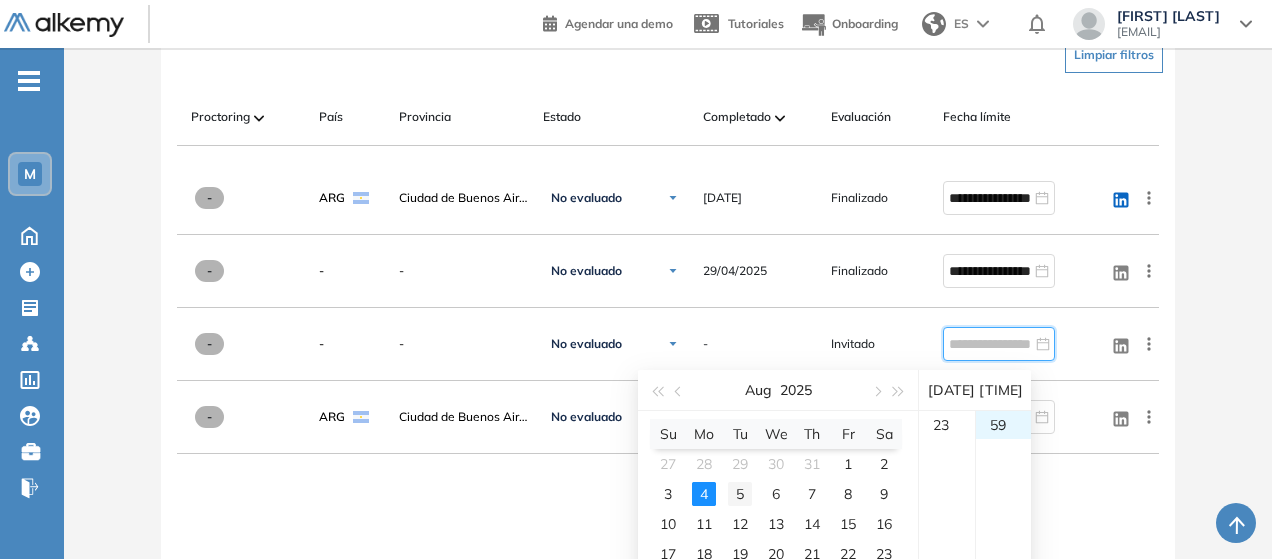 click on "5" at bounding box center (740, 494) 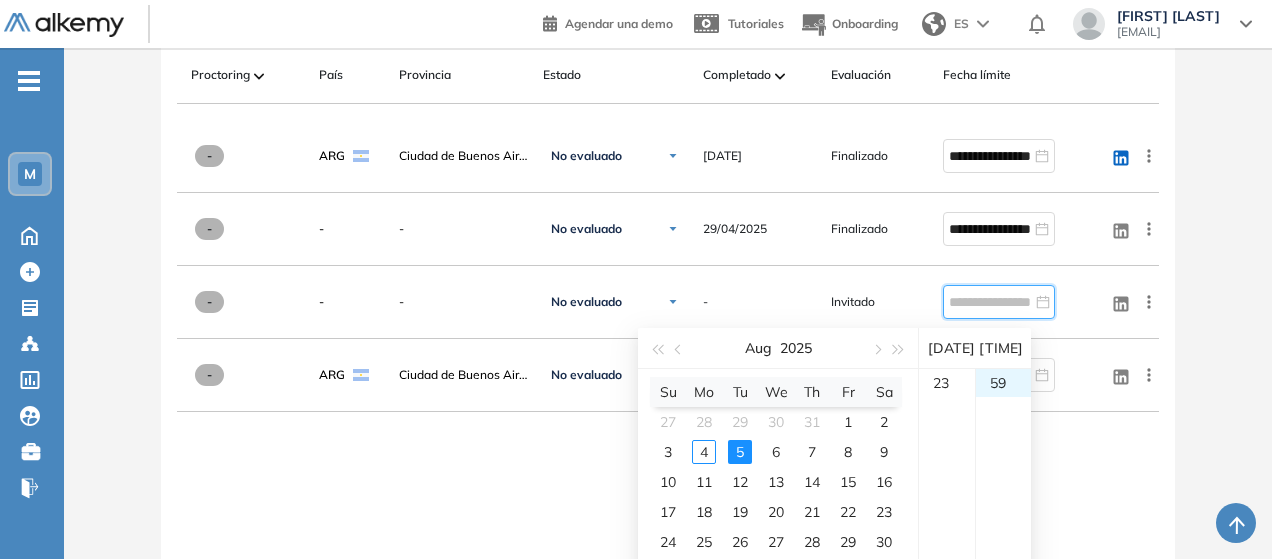 scroll, scrollTop: 600, scrollLeft: 0, axis: vertical 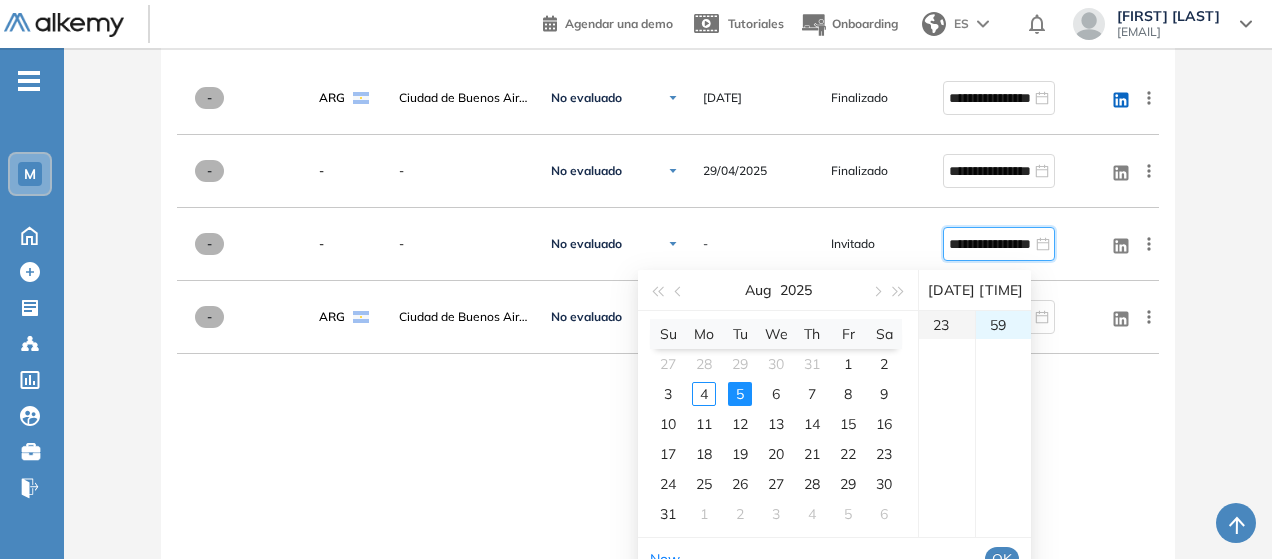 click on "23" at bounding box center (947, 325) 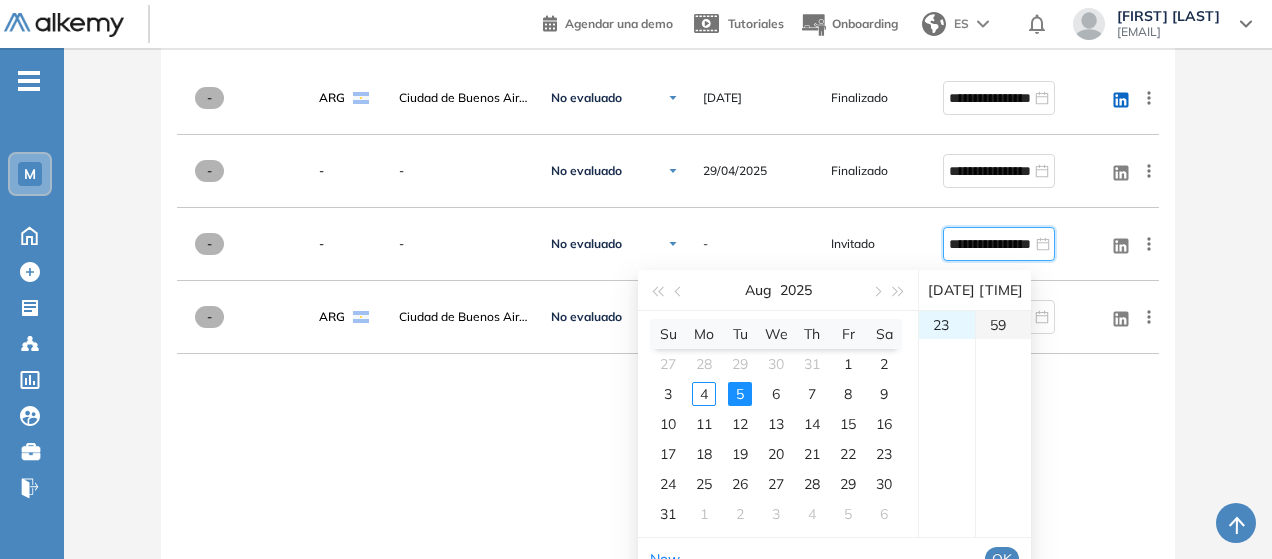 click on "59" at bounding box center [1003, 325] 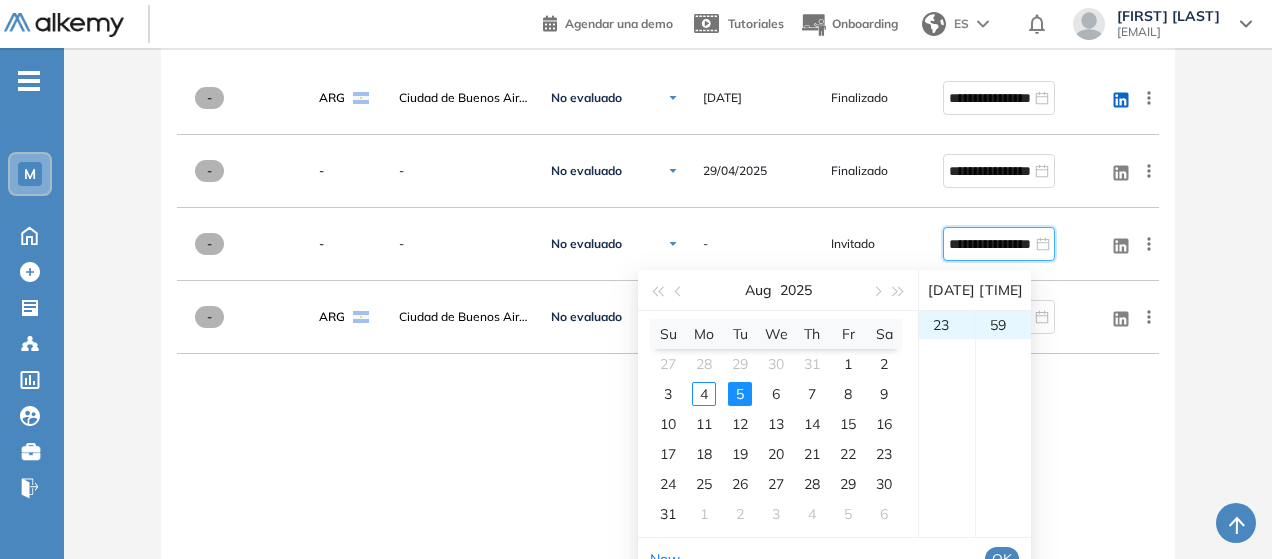 click on "OK" at bounding box center (1002, 559) 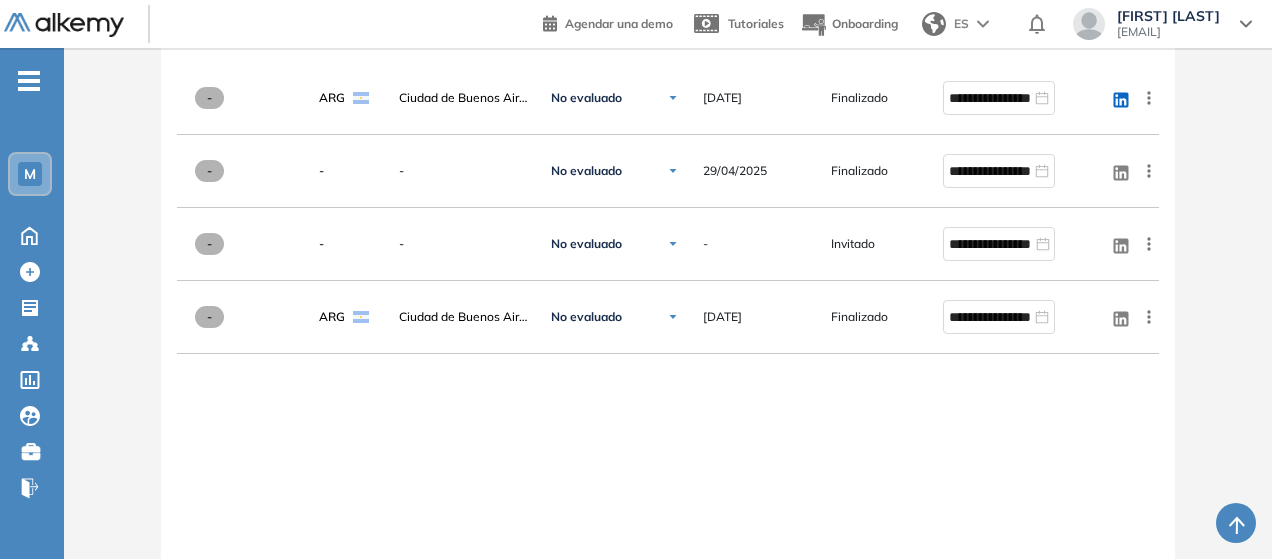 click on "**********" at bounding box center (667, 376) 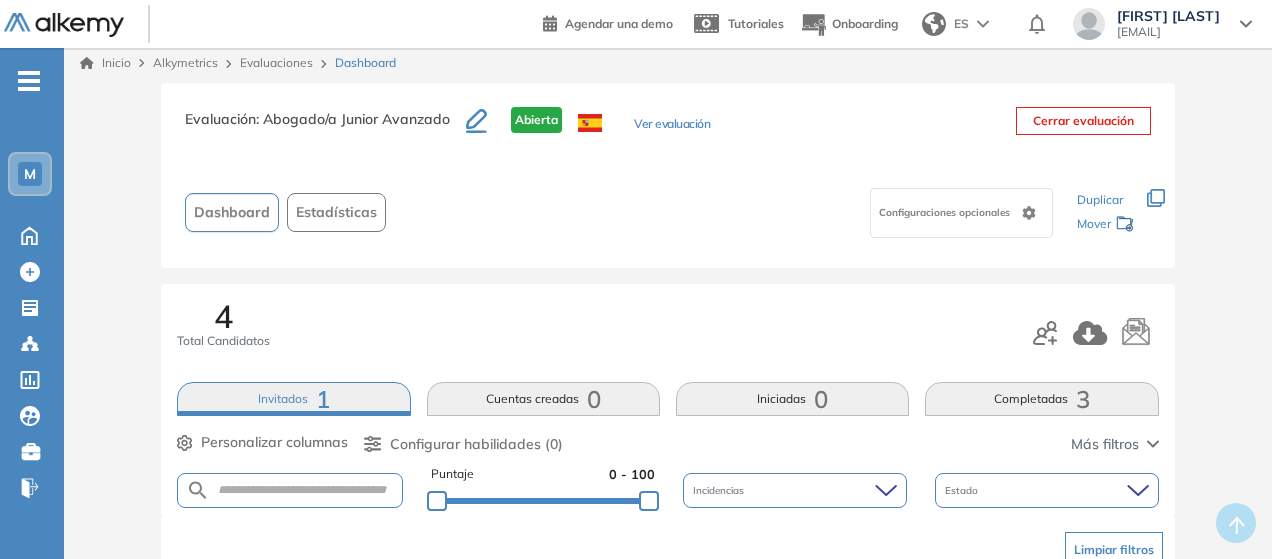 scroll, scrollTop: 0, scrollLeft: 0, axis: both 